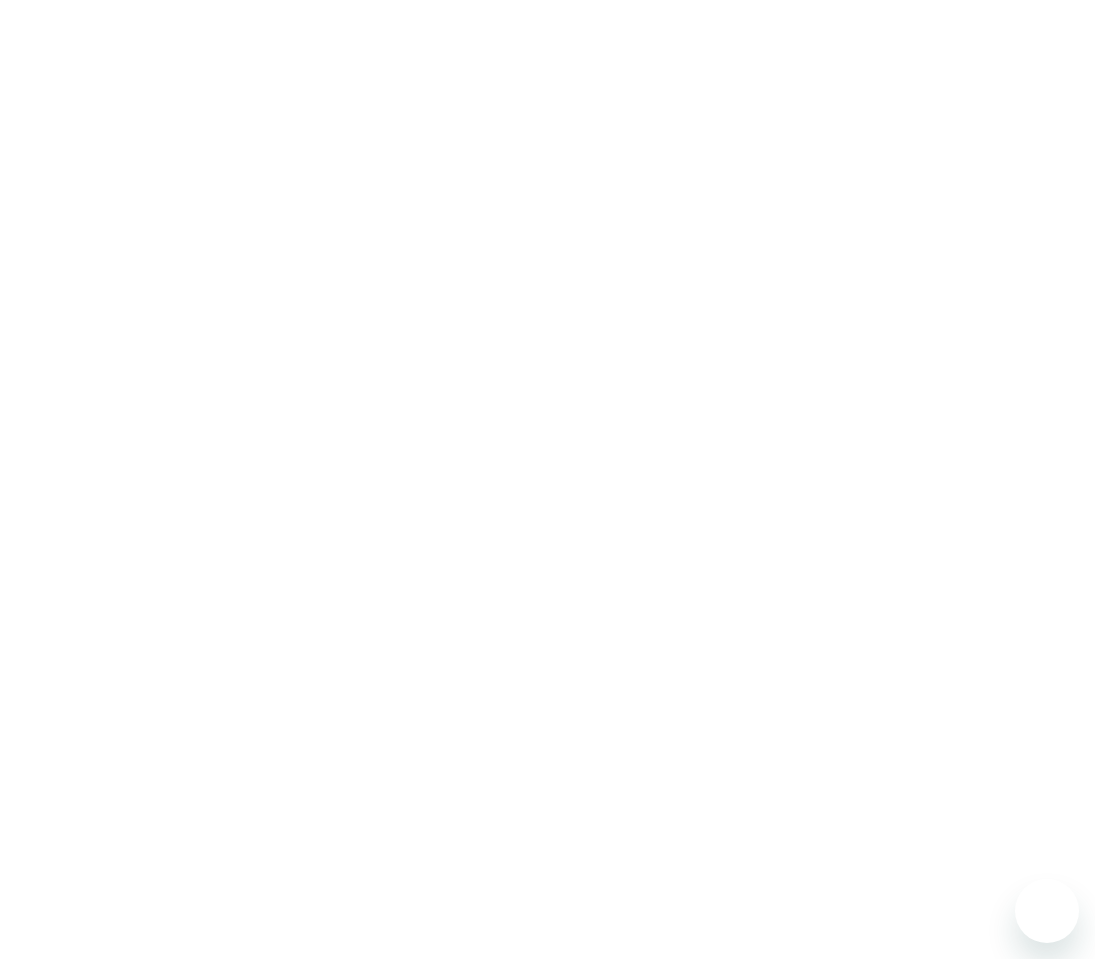 scroll, scrollTop: 0, scrollLeft: 0, axis: both 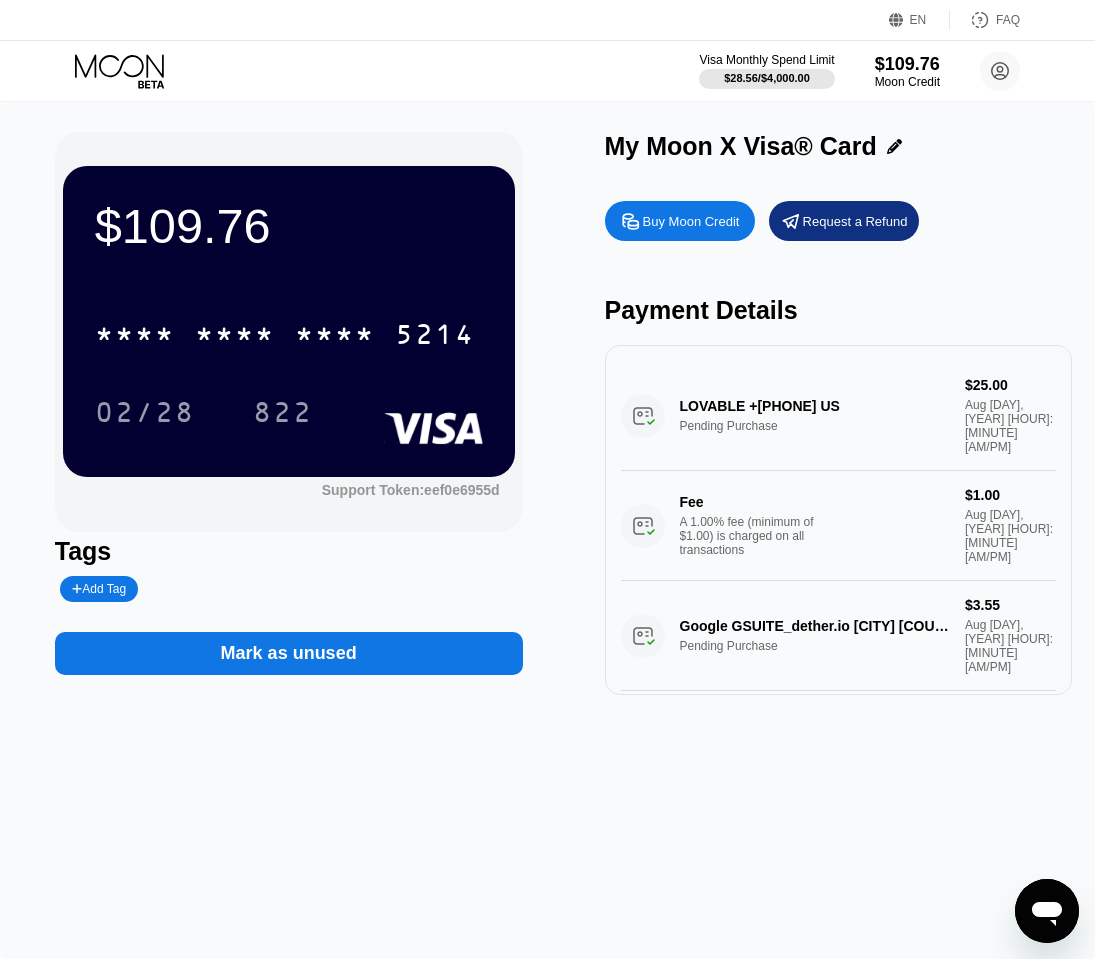 click on "Buy Moon Credit" at bounding box center (691, 221) 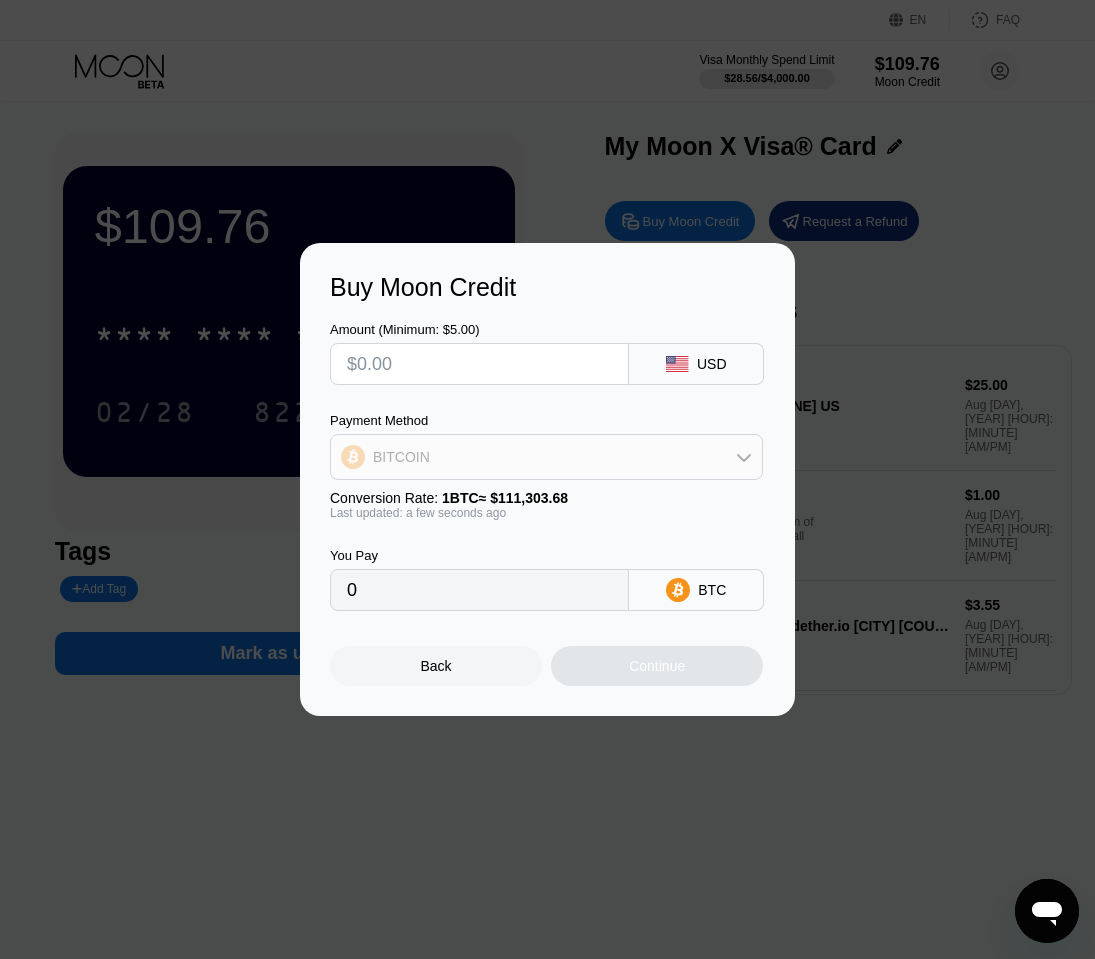 click on "BITCOIN" at bounding box center [546, 457] 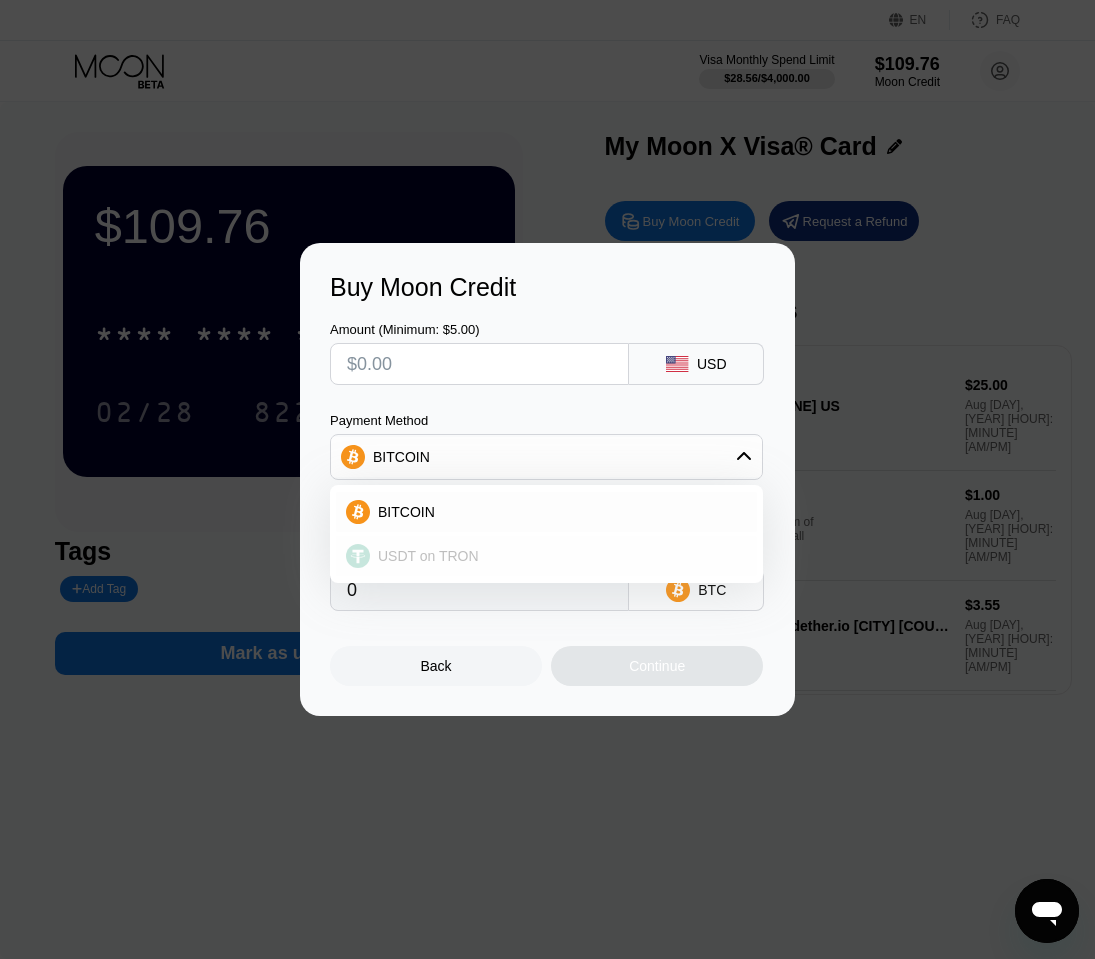 click on "USDT on TRON" at bounding box center (428, 556) 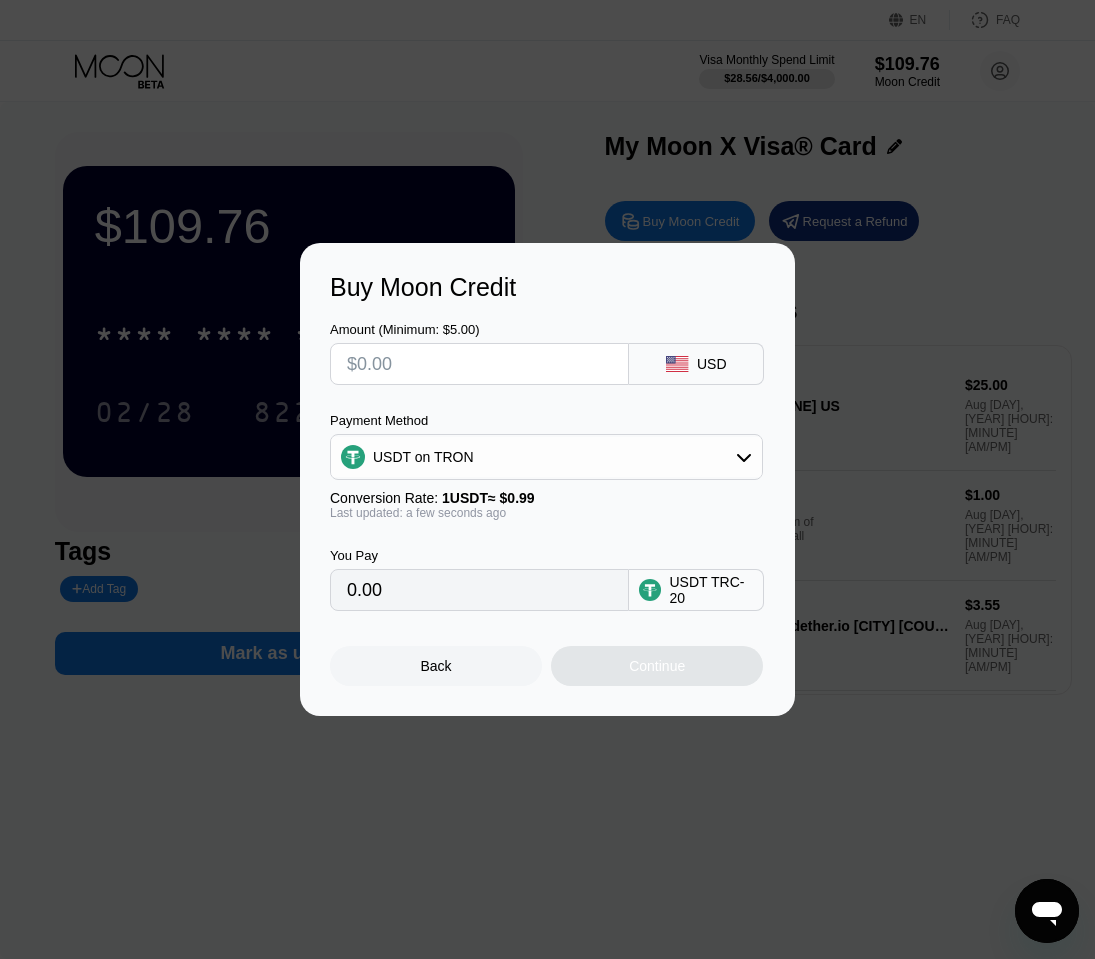 click on "0.00" at bounding box center [479, 590] 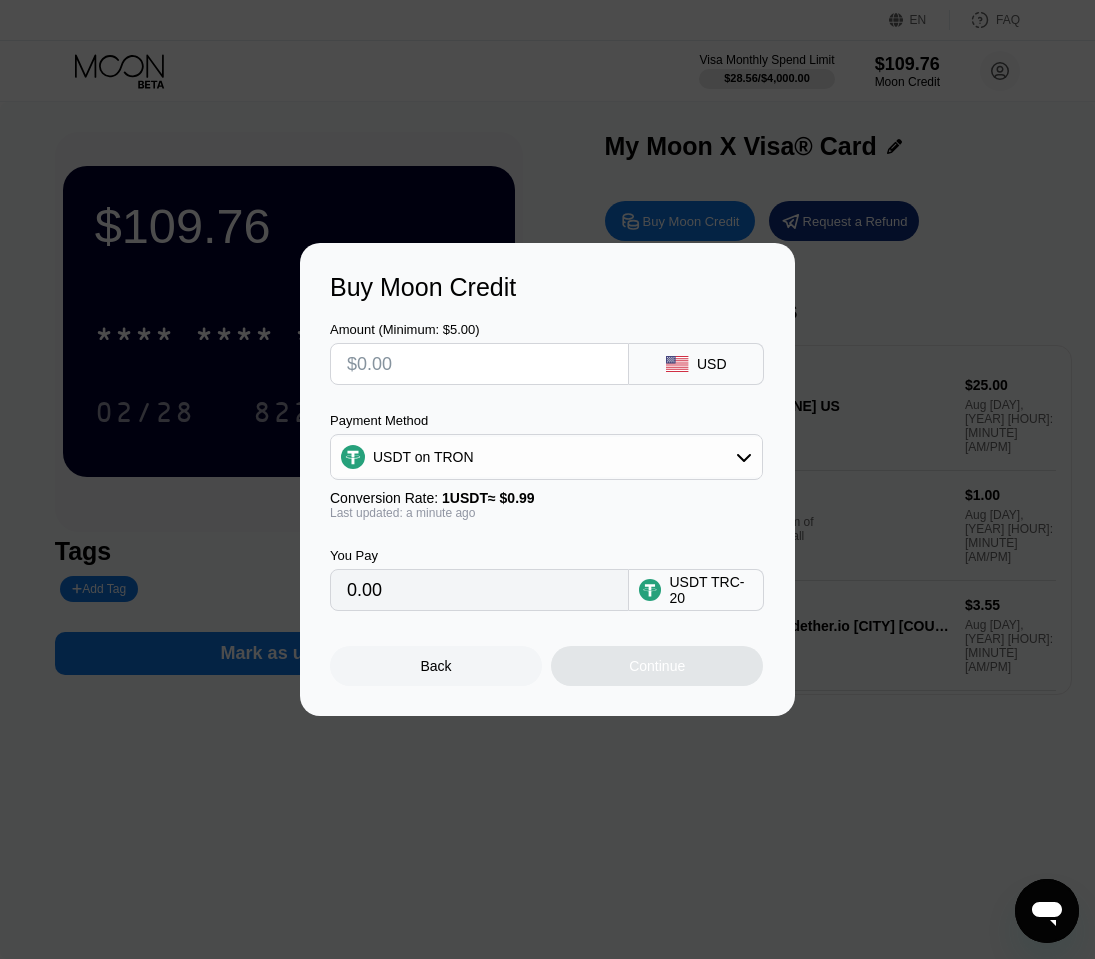 click on "0.00" at bounding box center [479, 590] 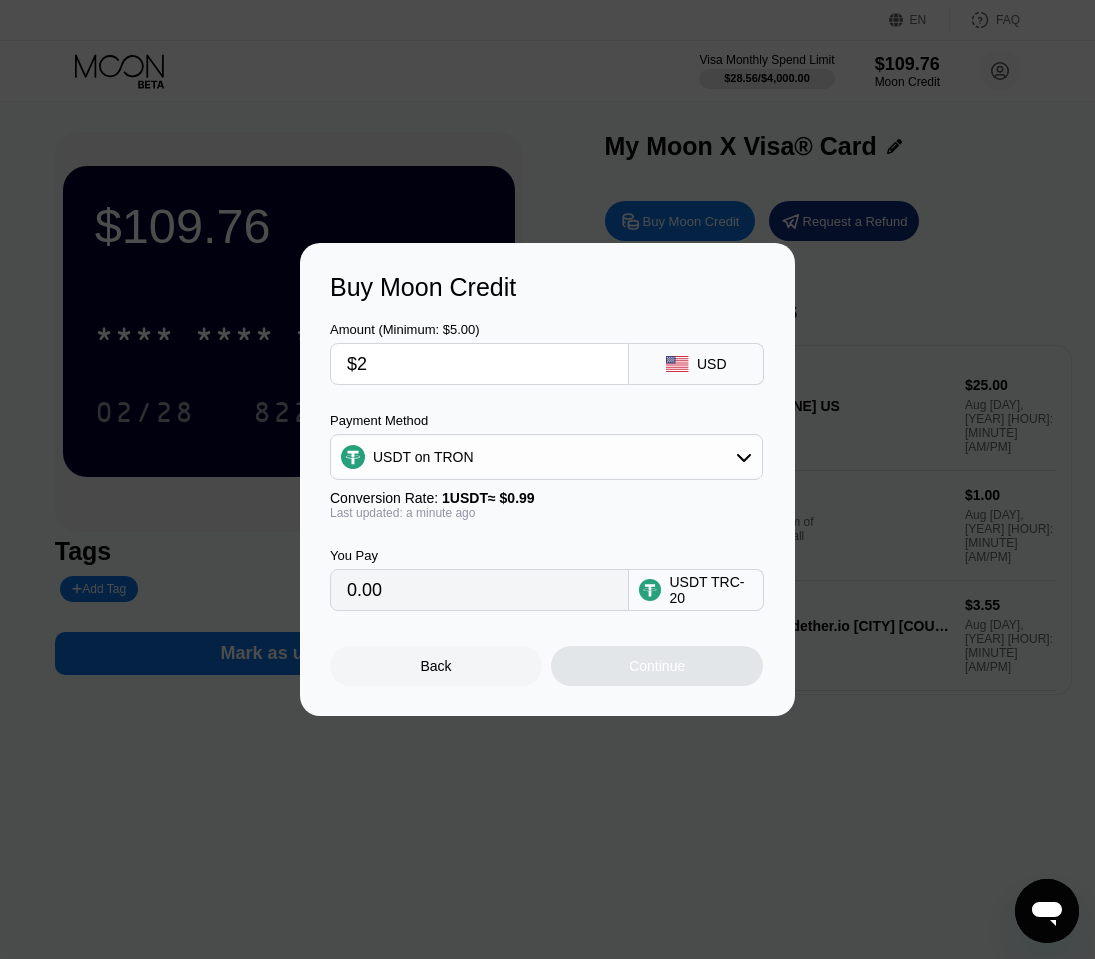 type on "2.02" 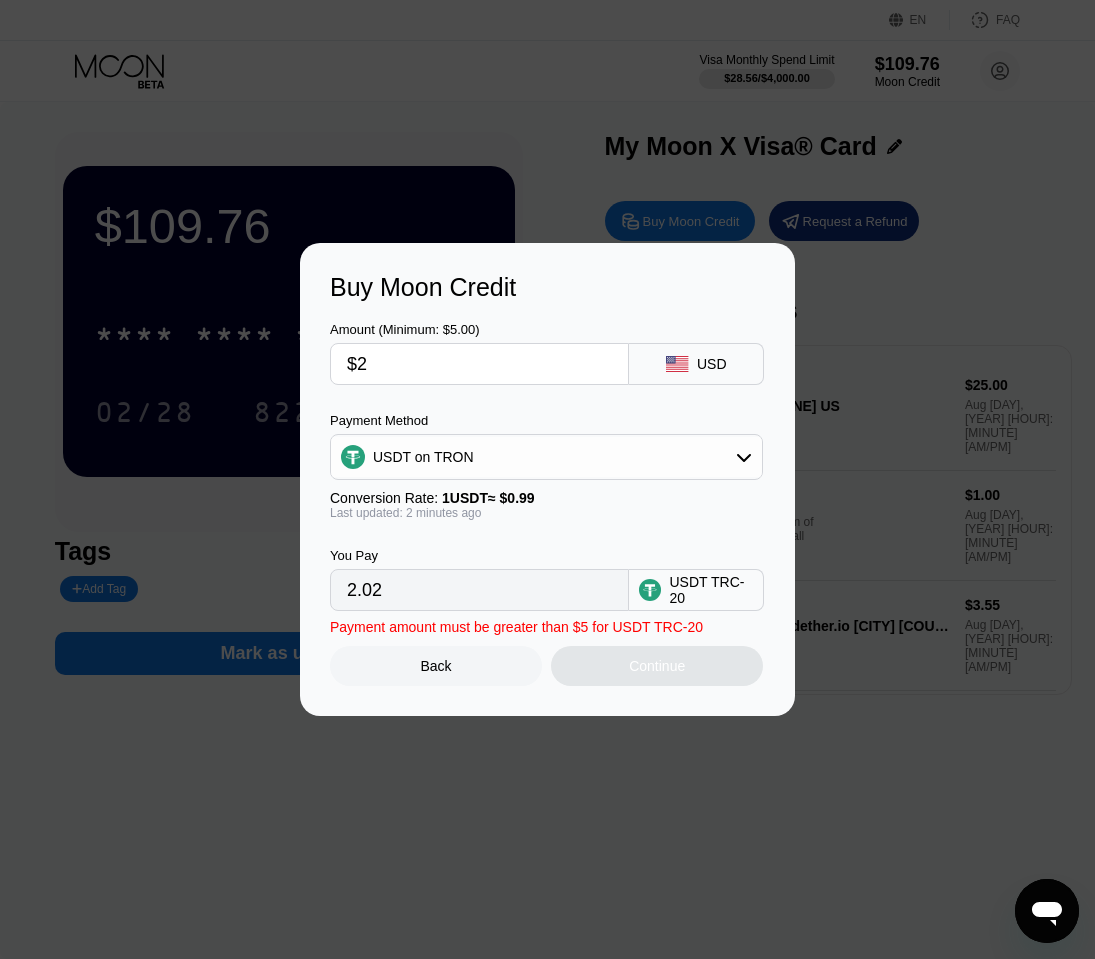 type on "$25" 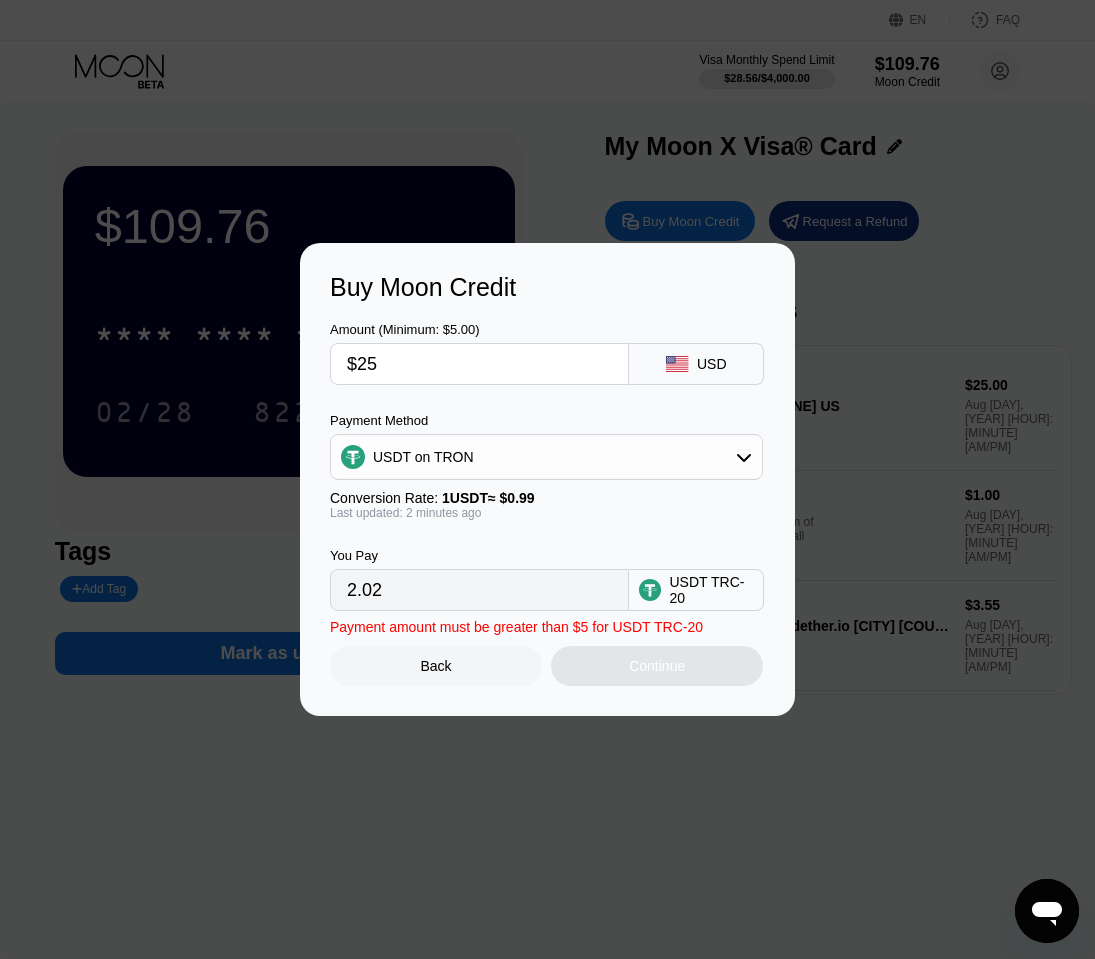 type on "25.25" 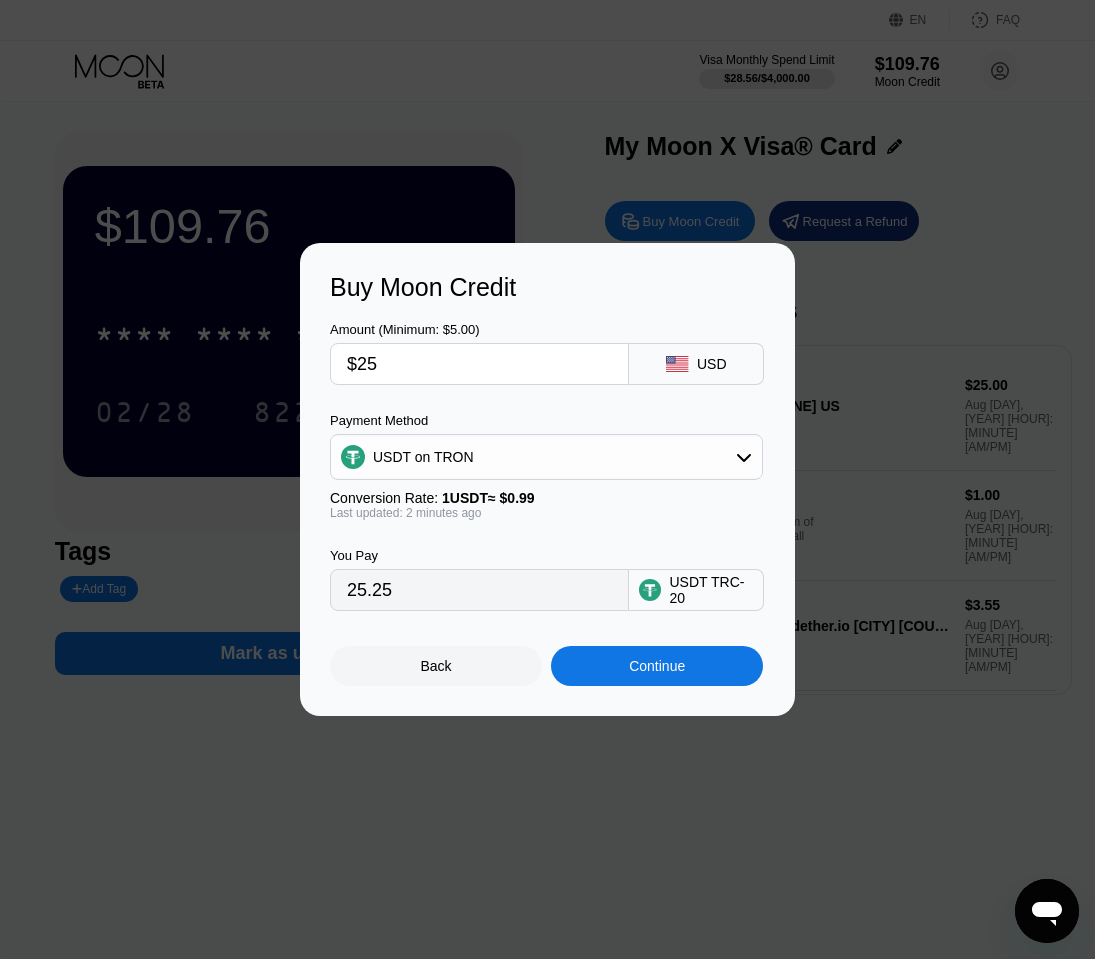 type on "$250" 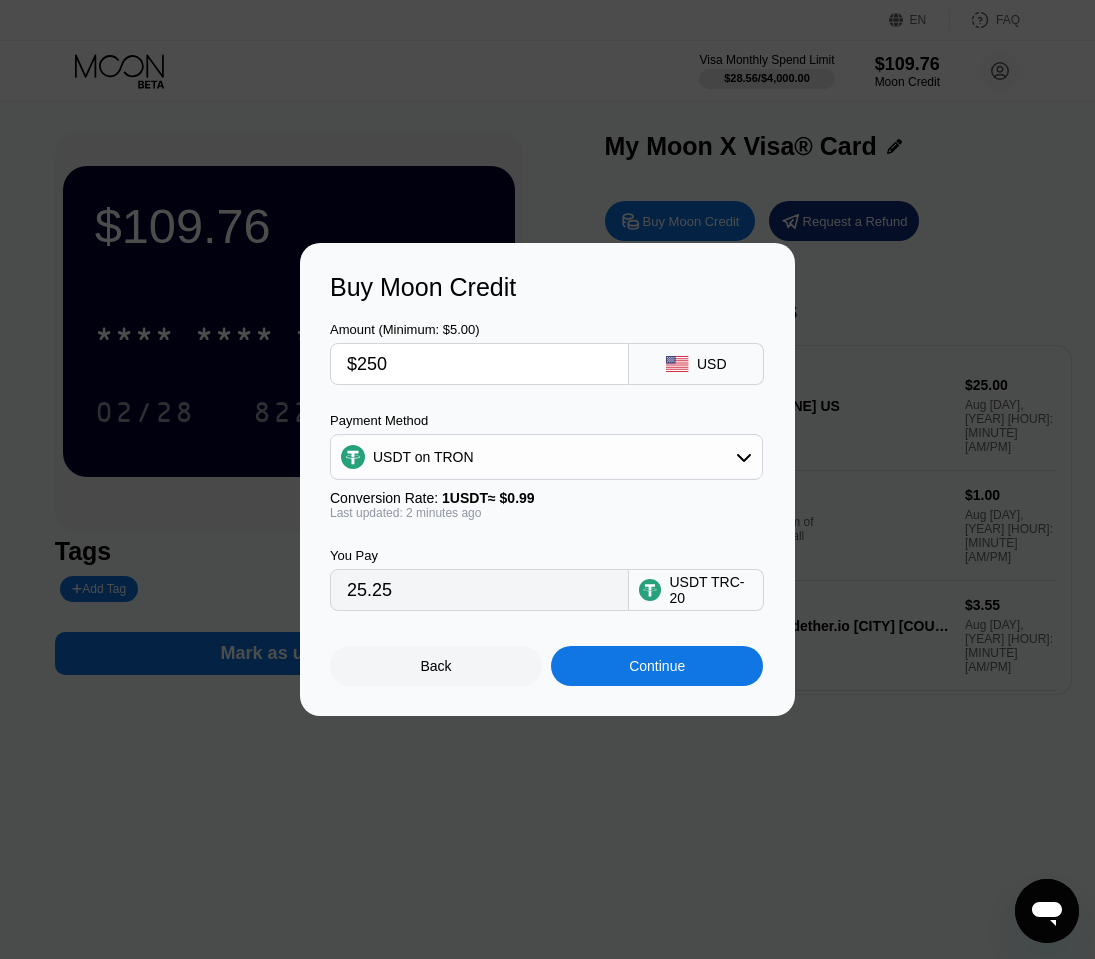 type on "252.53" 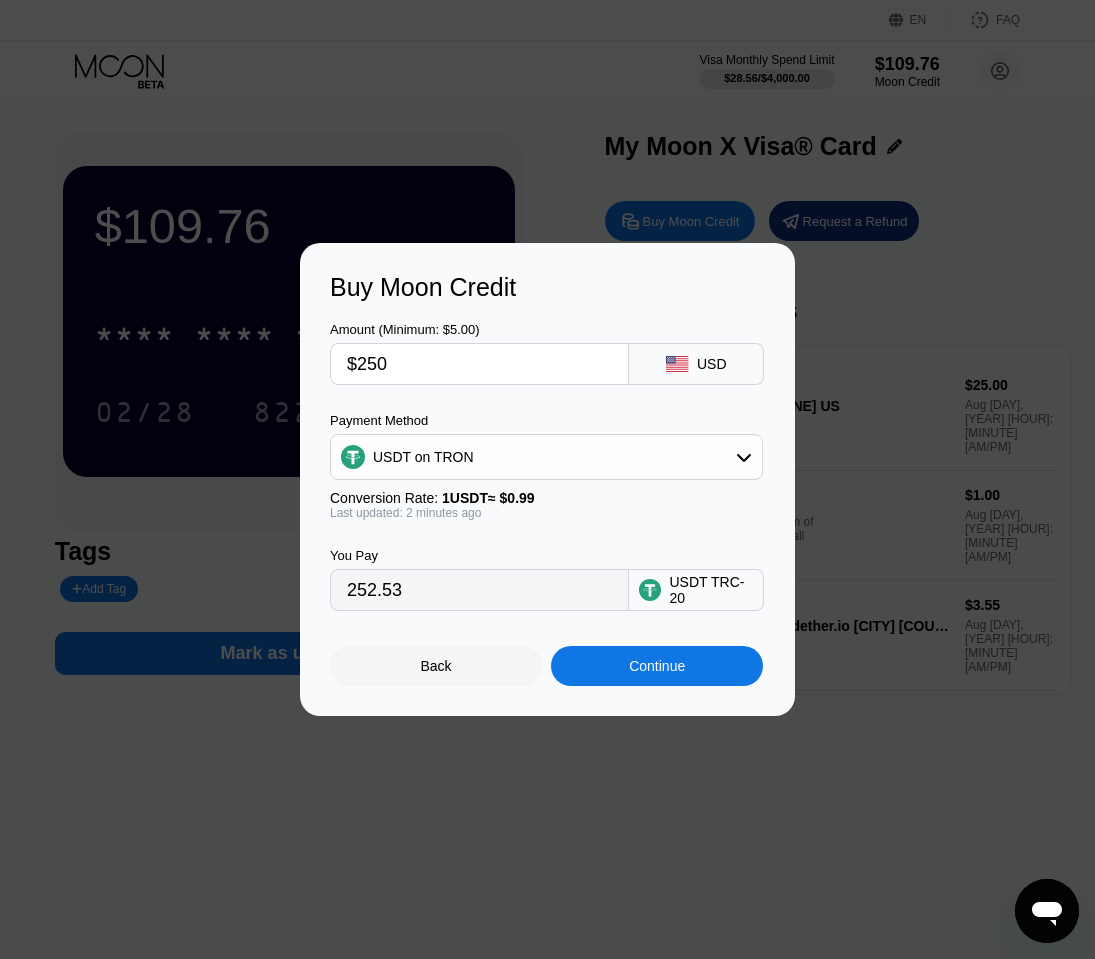 type on "$2500" 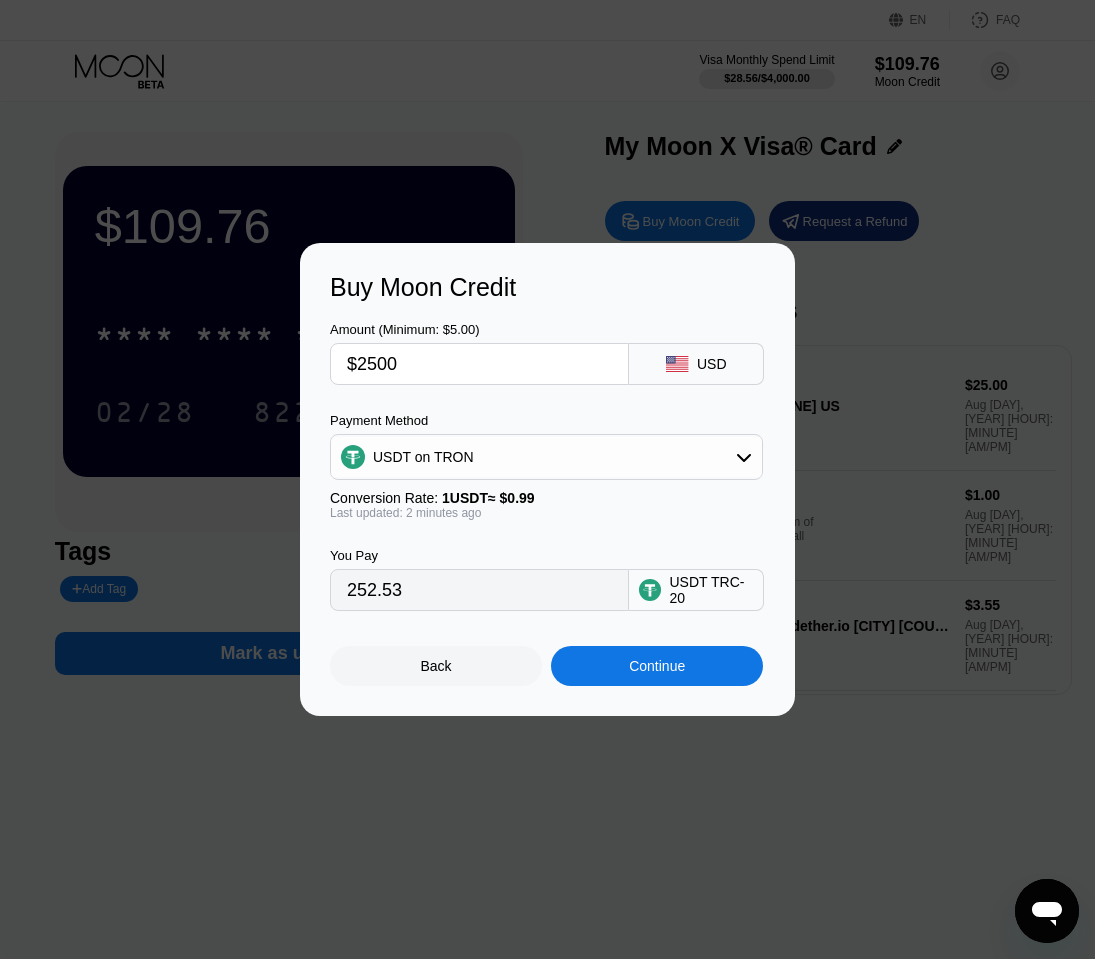 type on "2525.25" 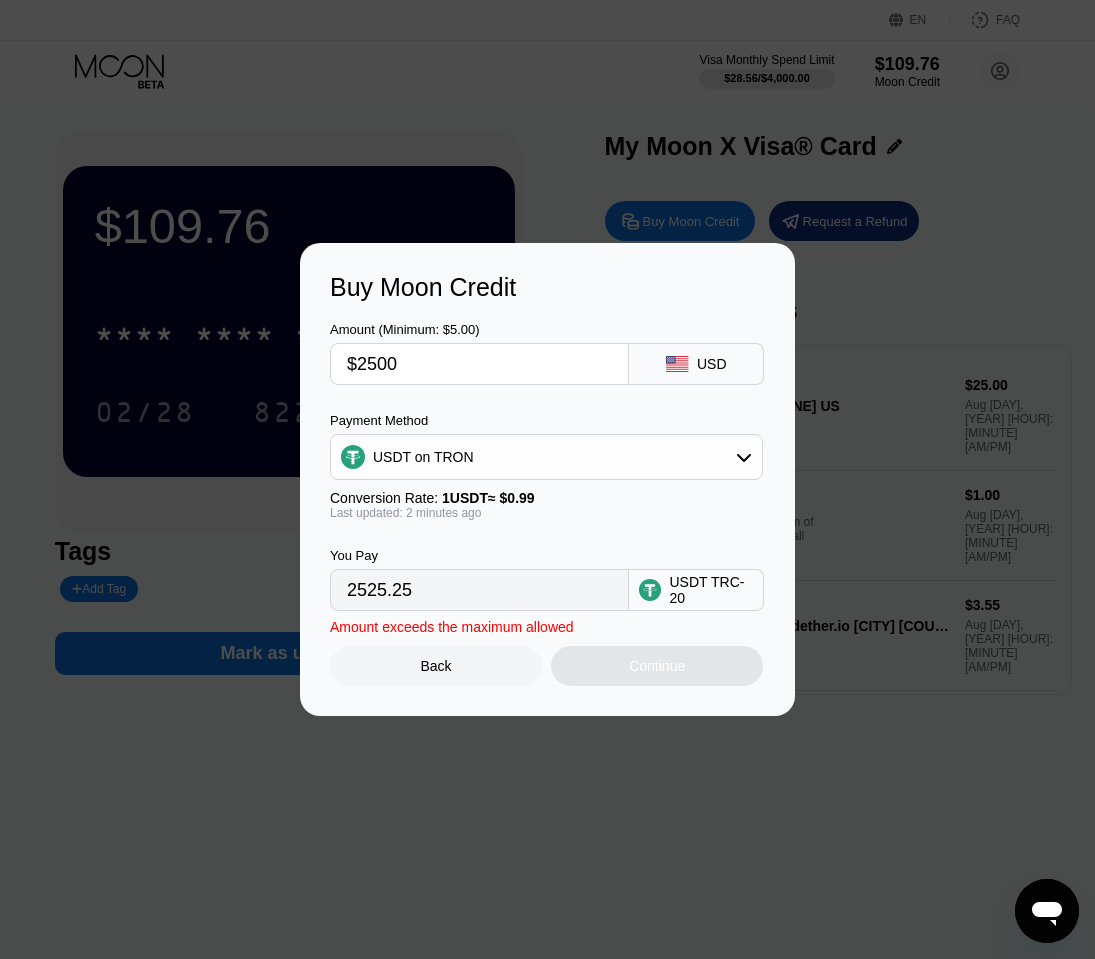 type on "$250" 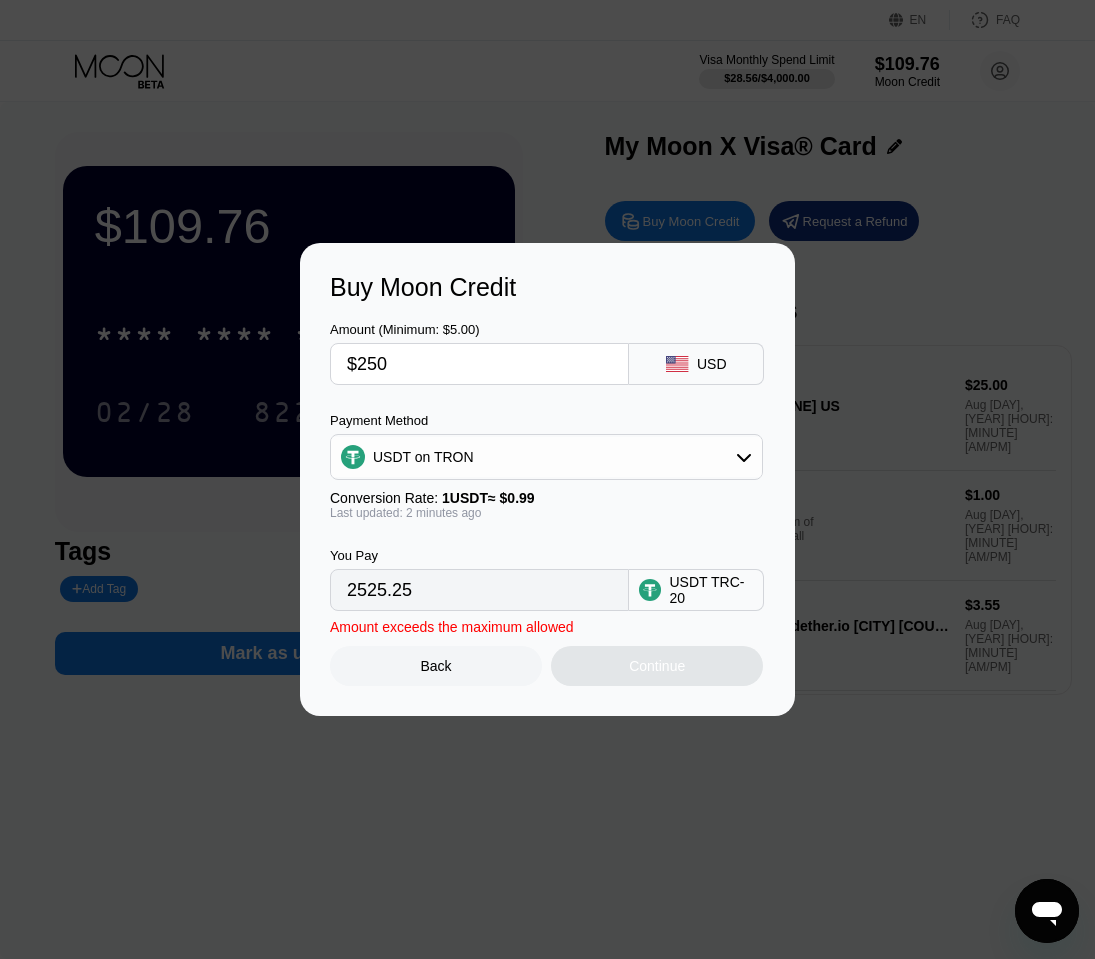 type on "252.53" 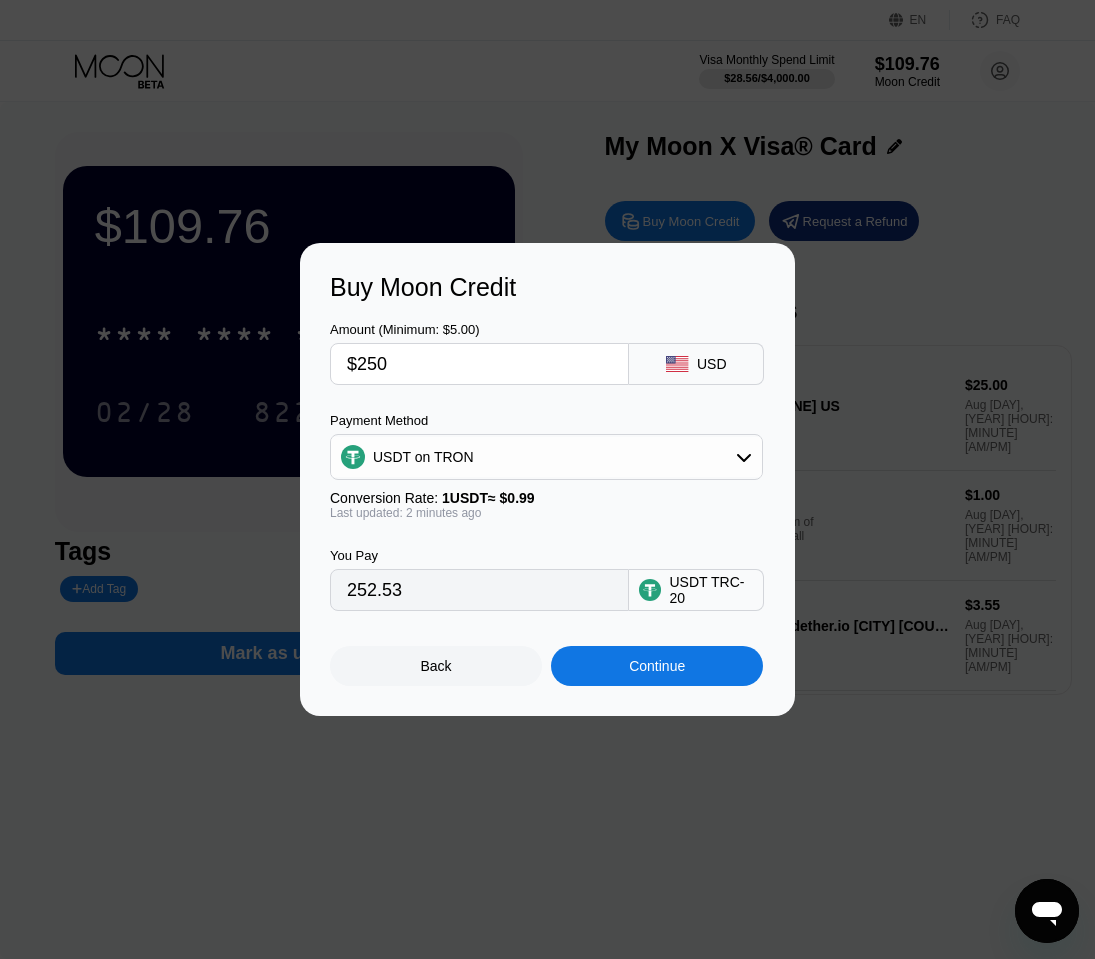 type on "$25" 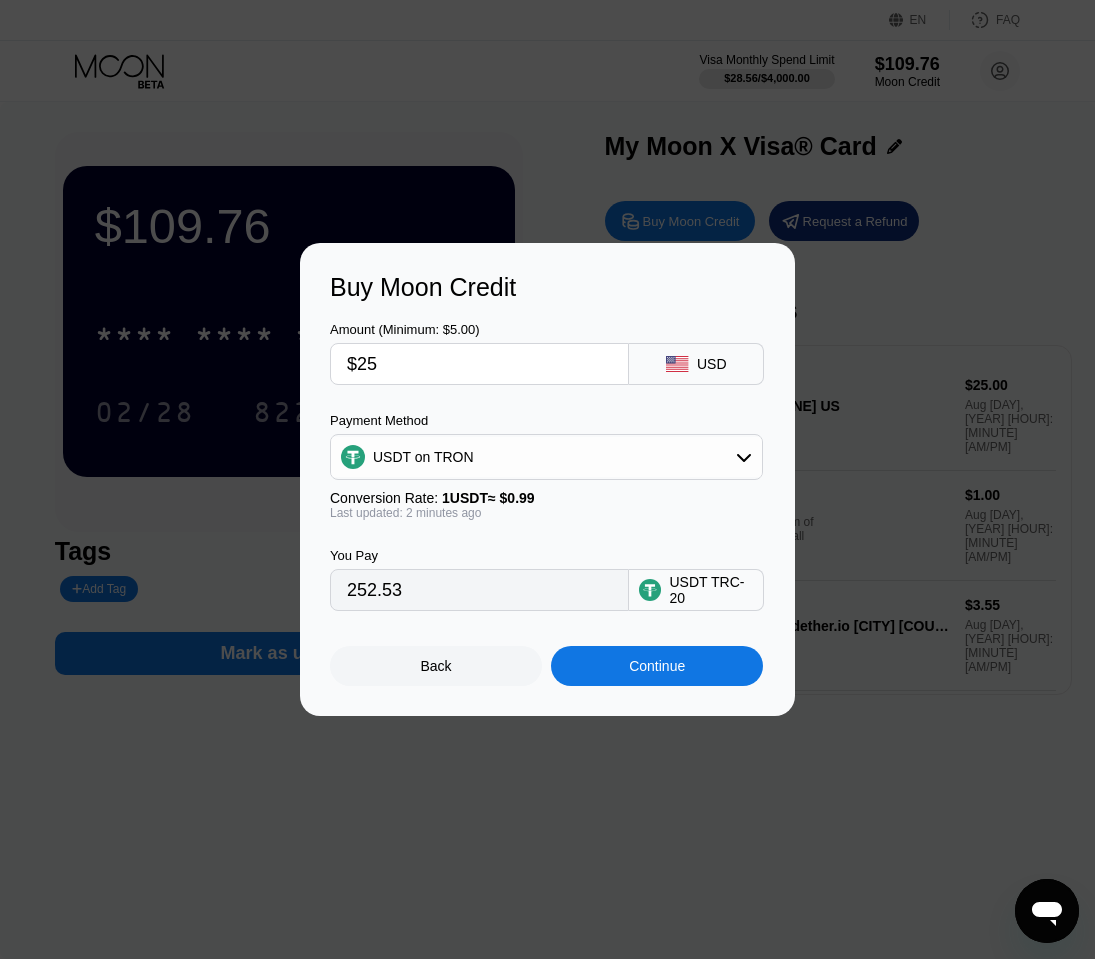 type on "25.25" 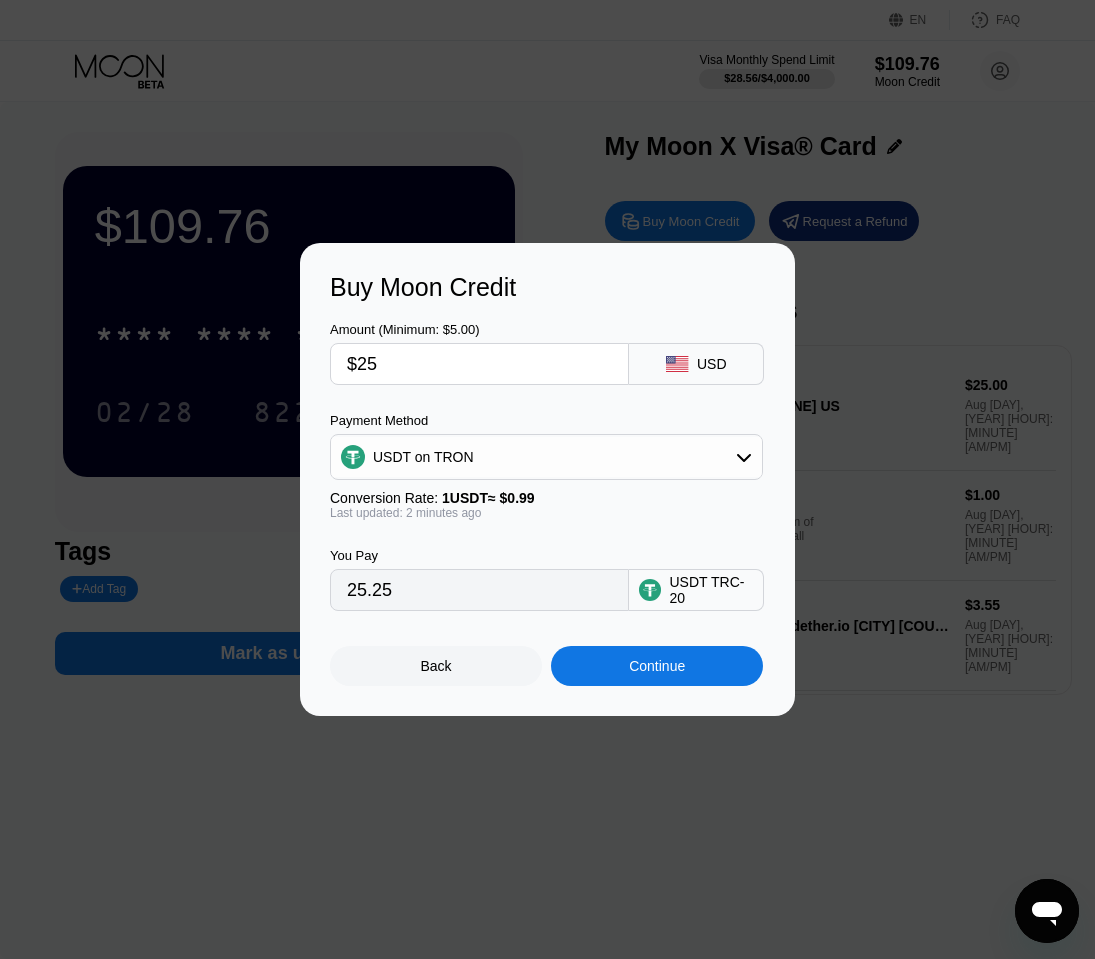 type on "$2" 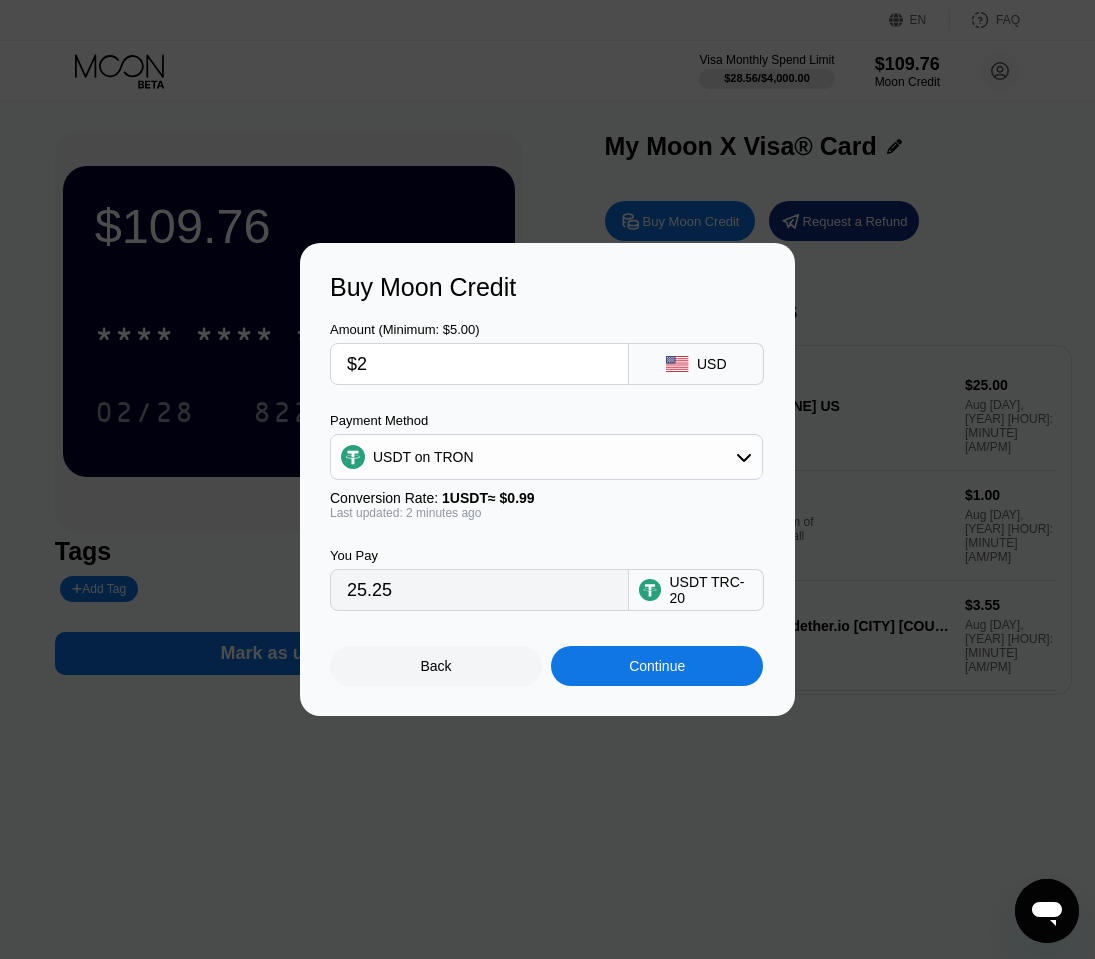 type on "2.02" 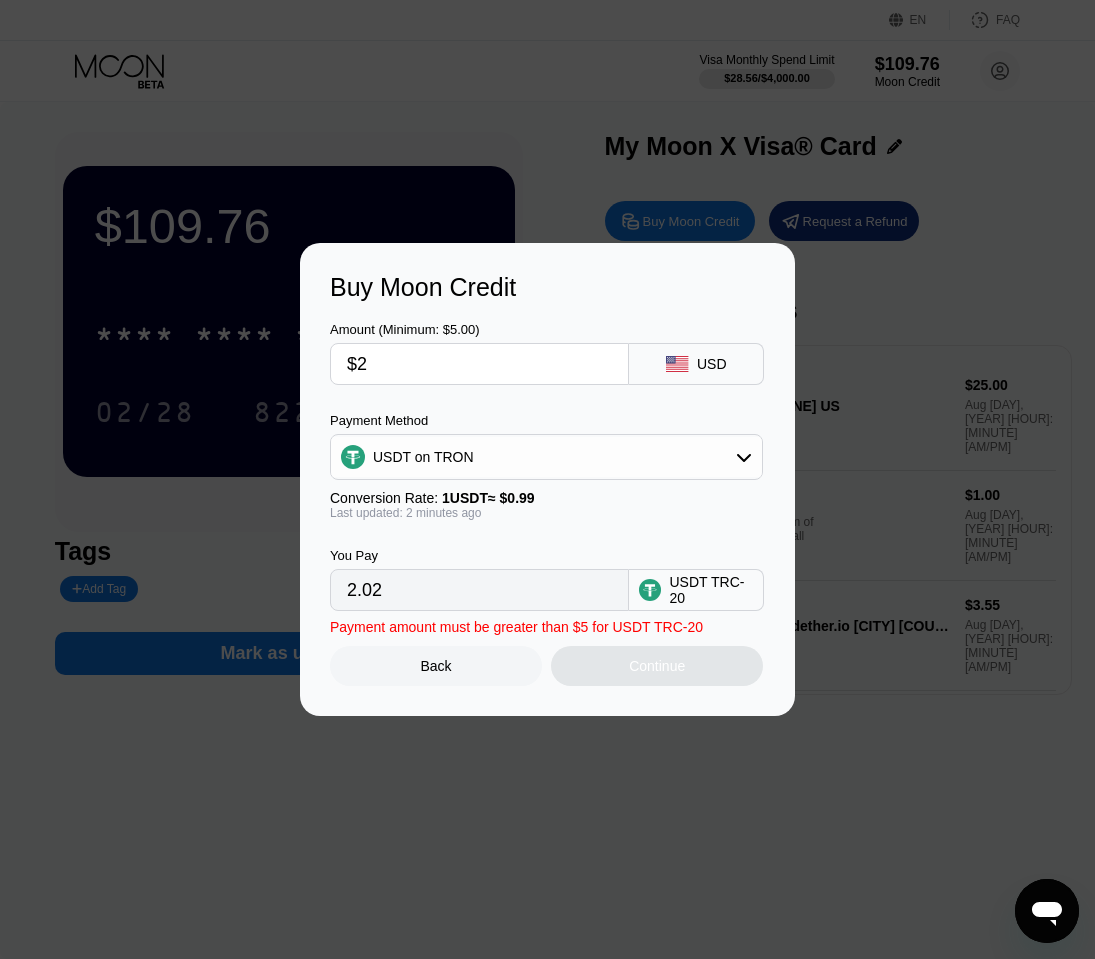 type 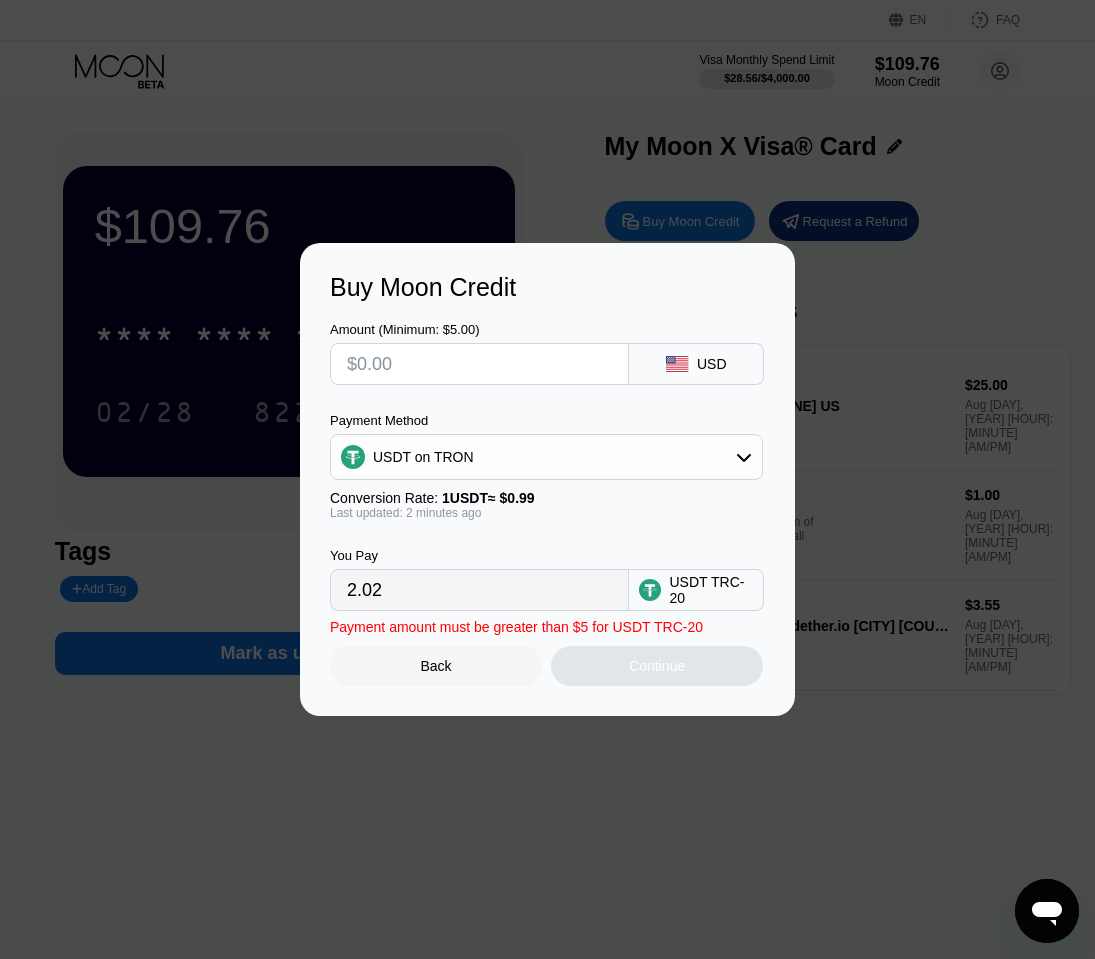 type on "0.00" 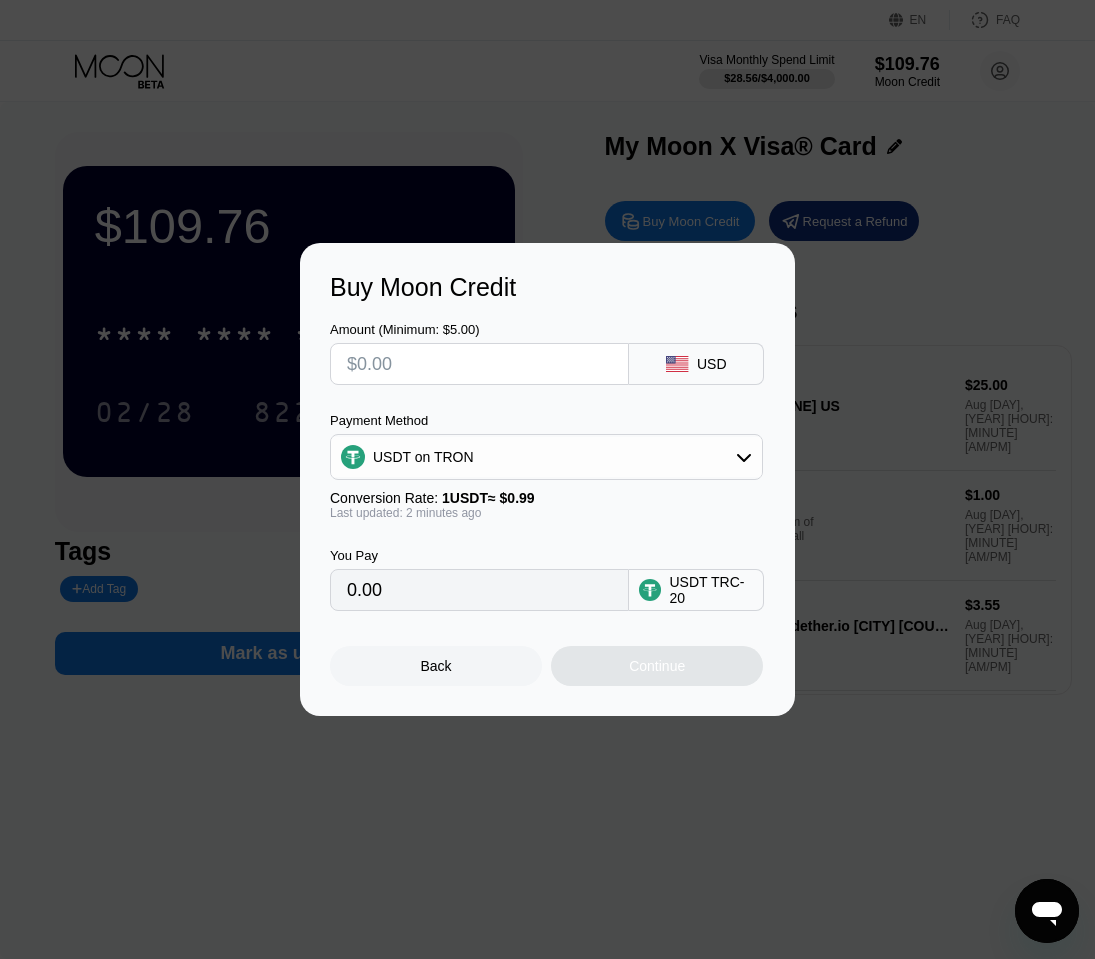 type on "$1" 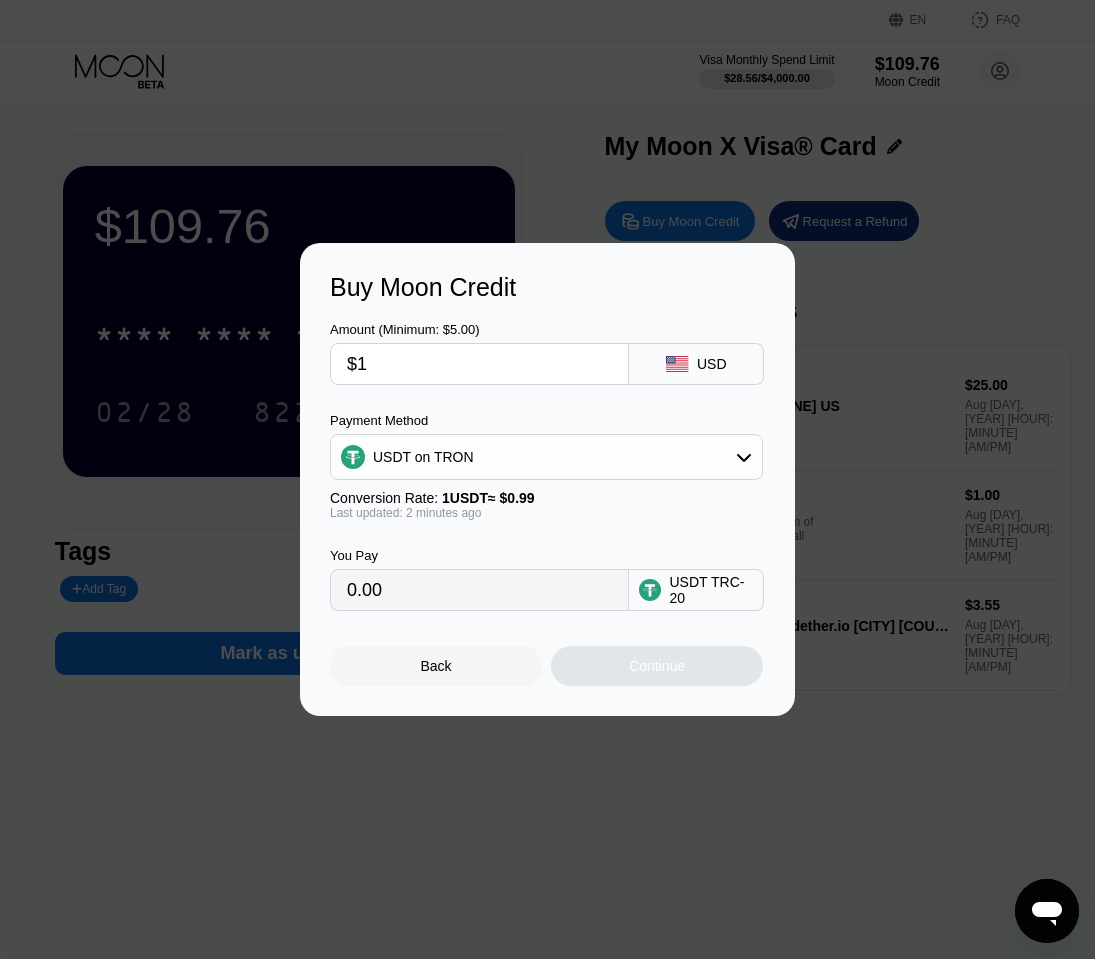 type on "1.01" 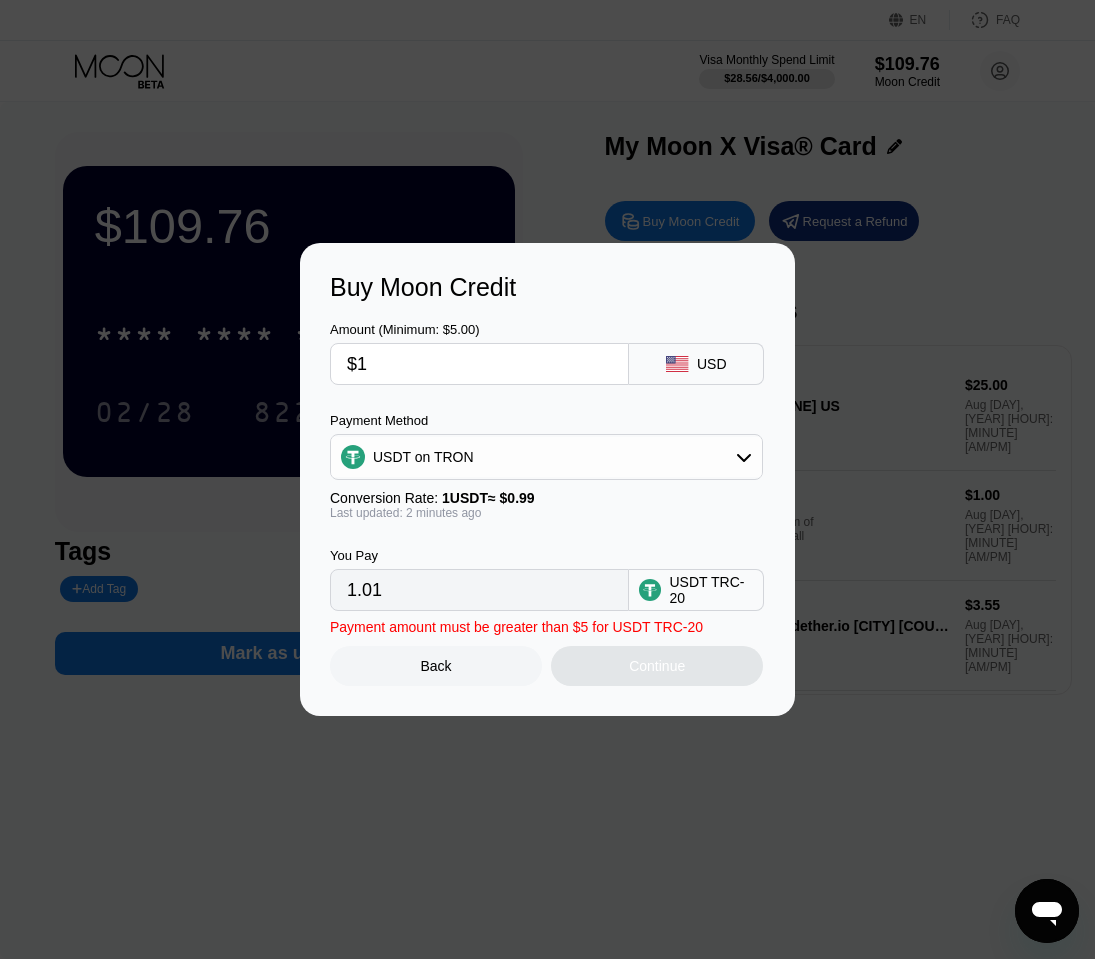 type on "$10" 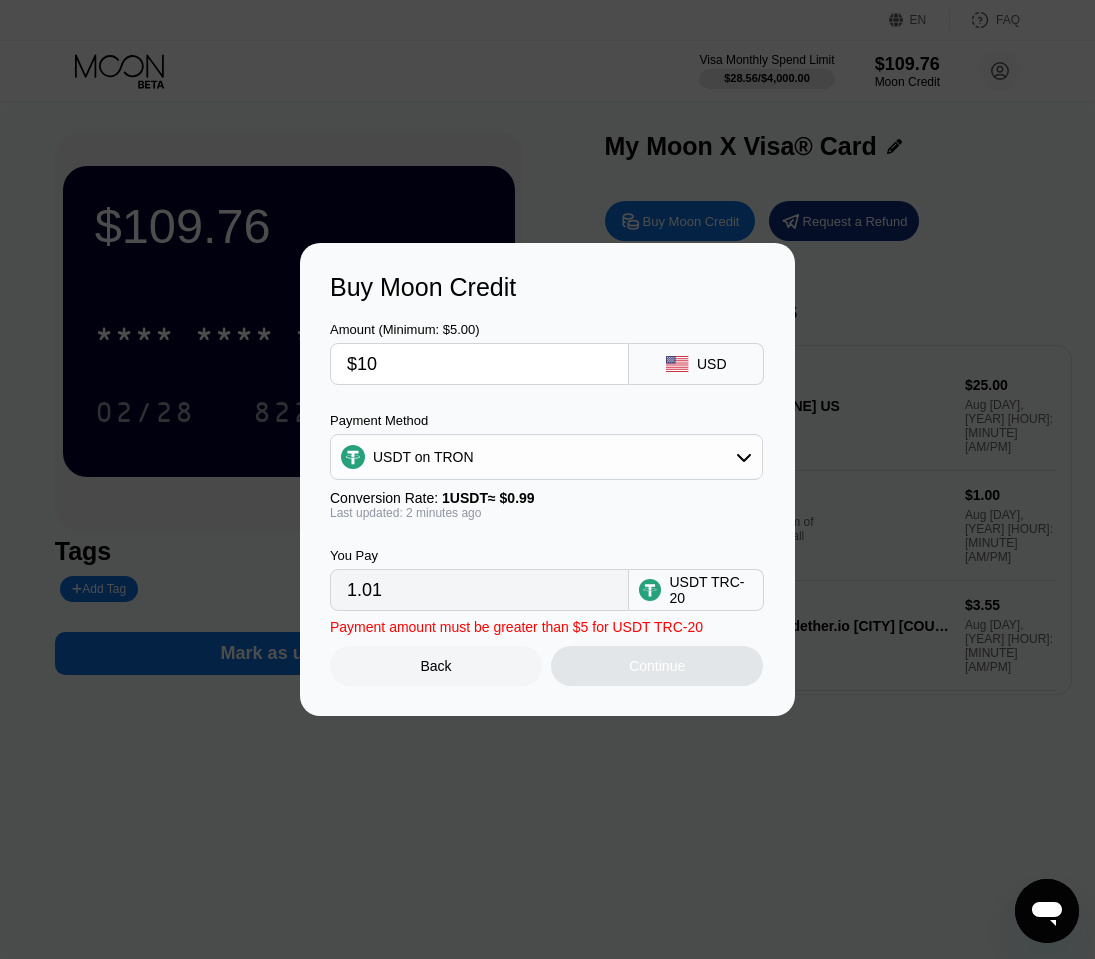 type on "10.10" 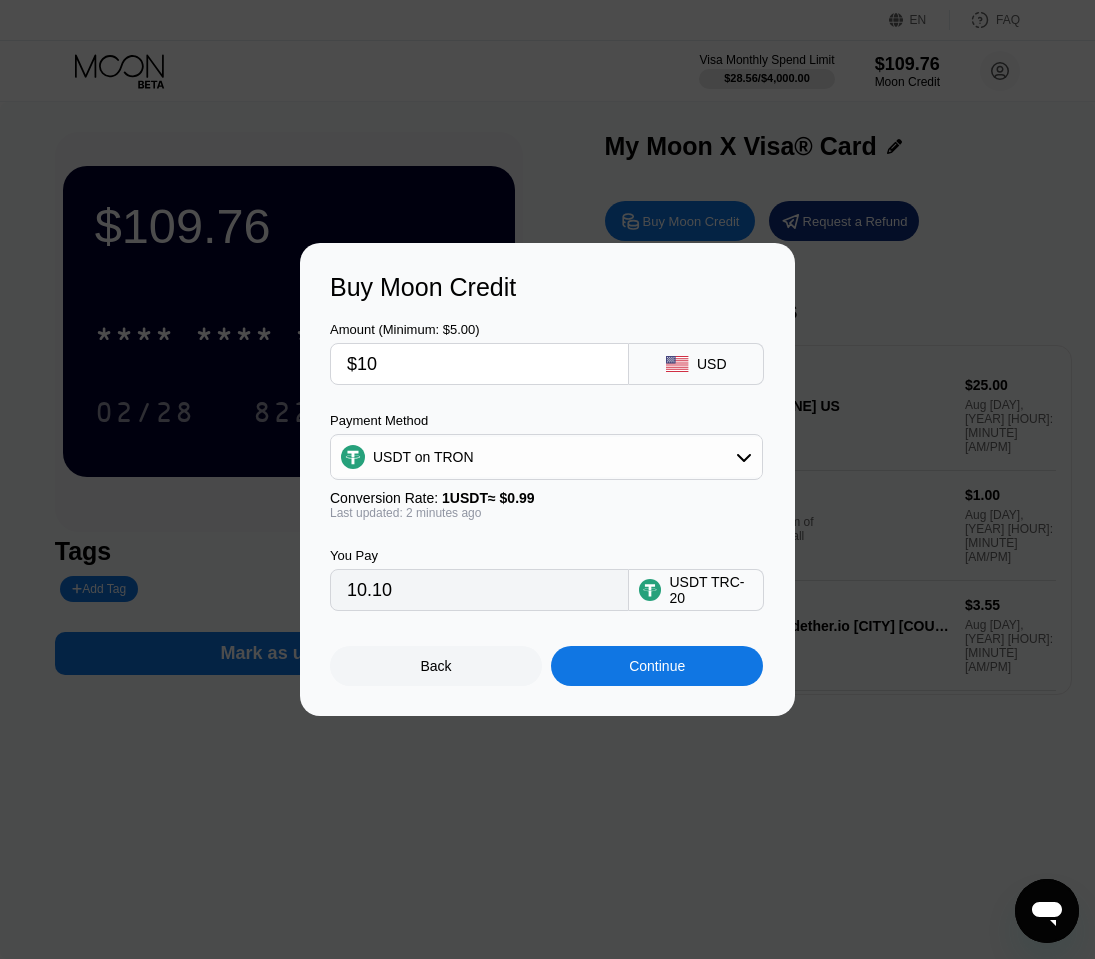 type on "$100" 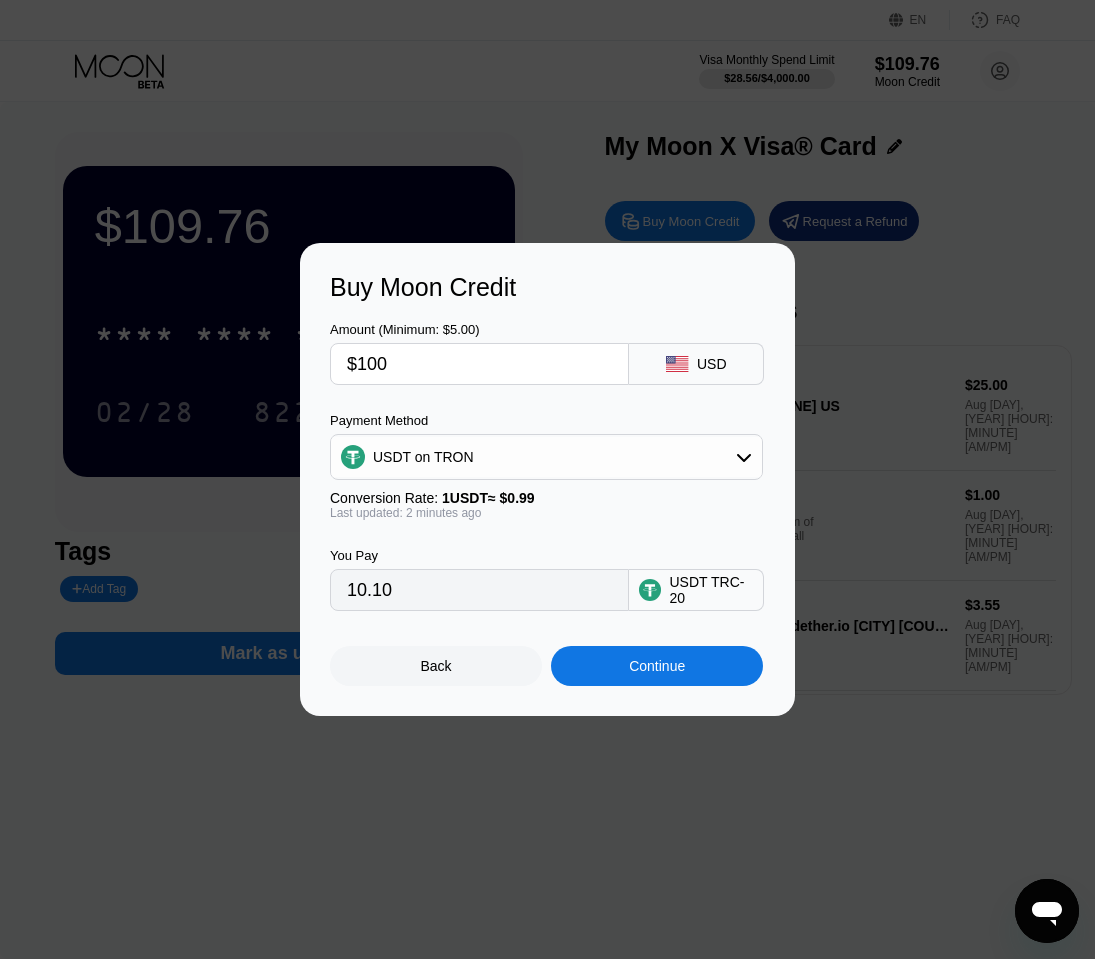 type on "101.01" 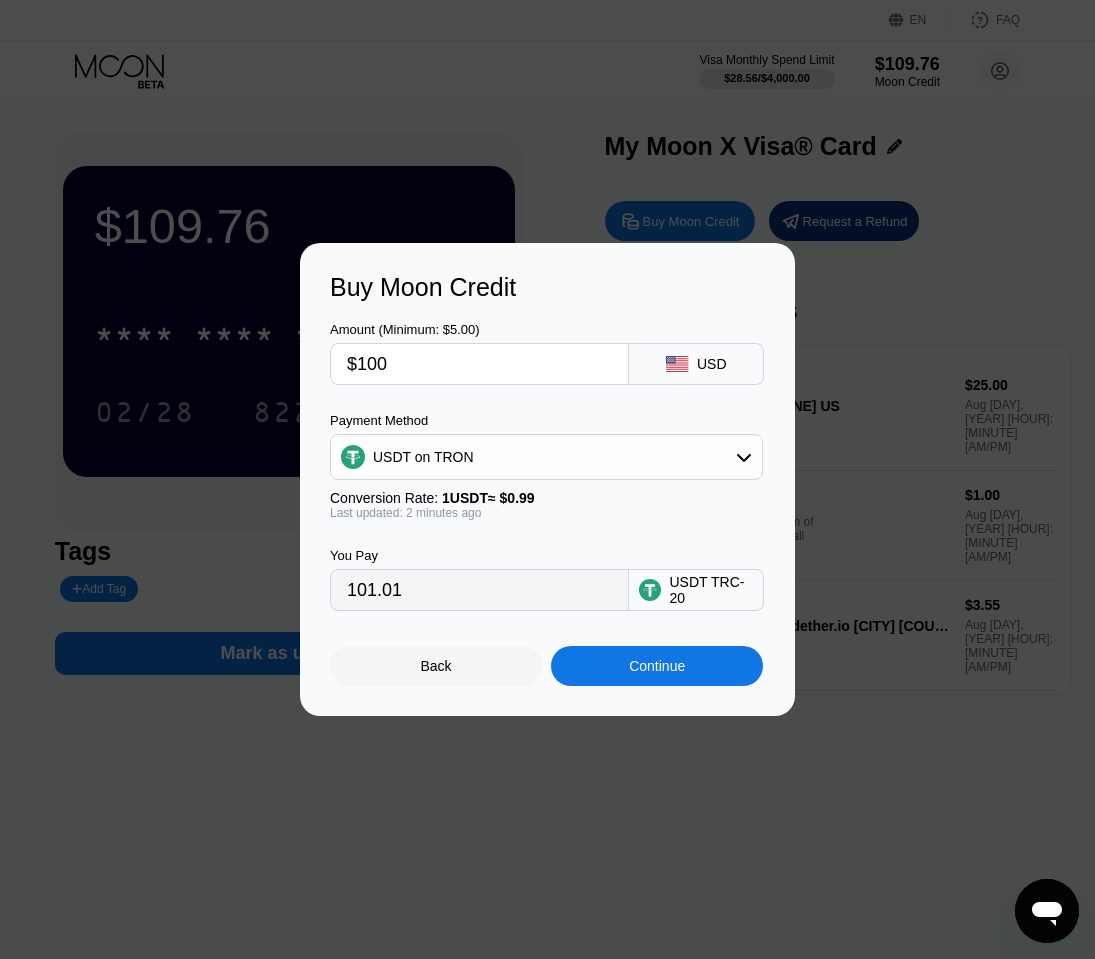 type on "$1000" 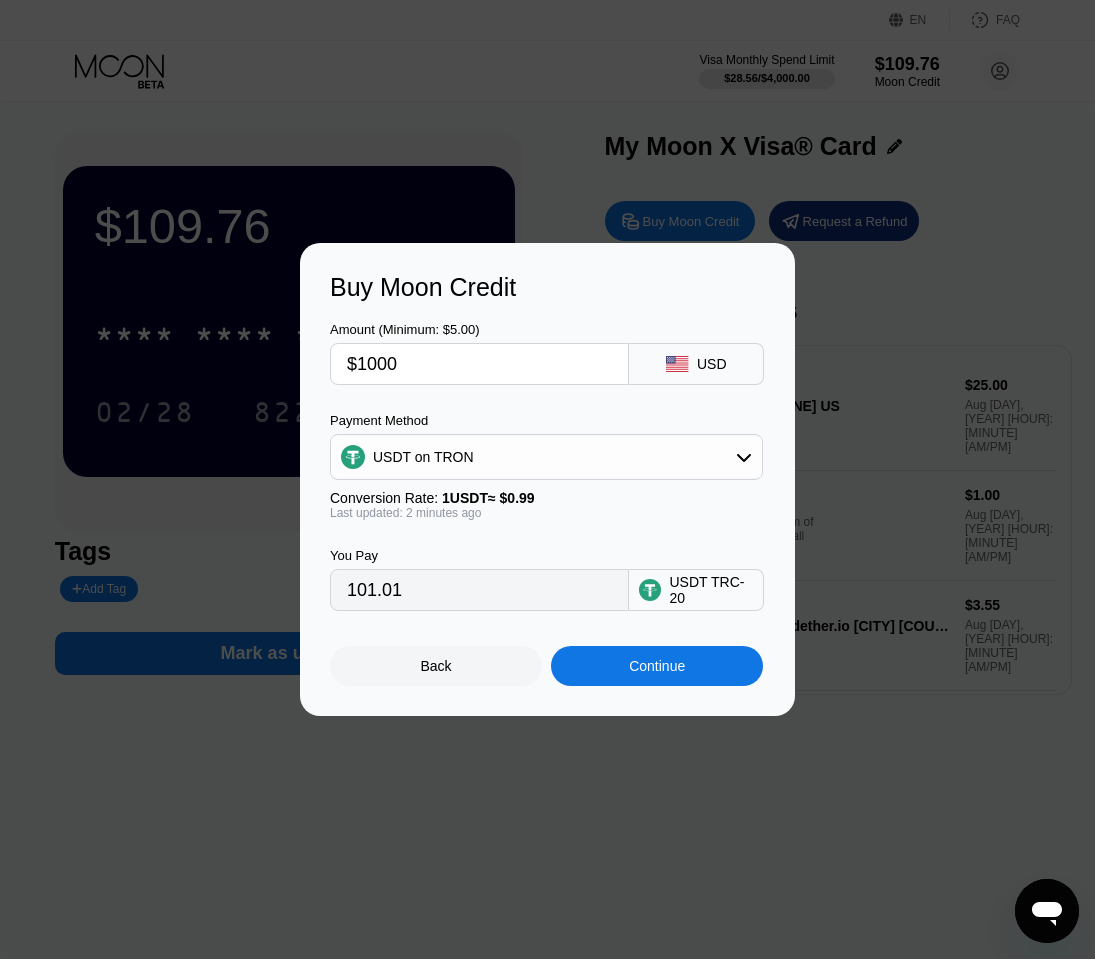 type on "1010.10" 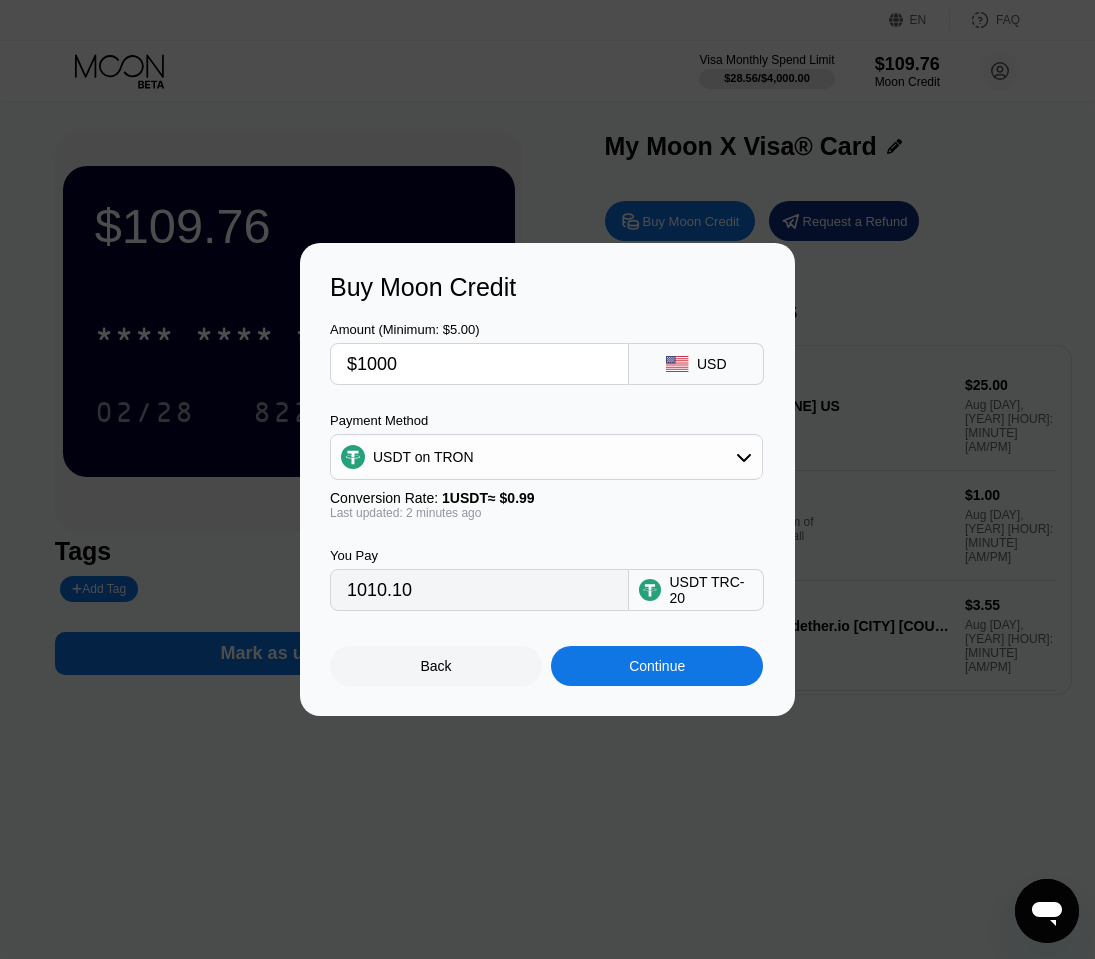 type on "$1000" 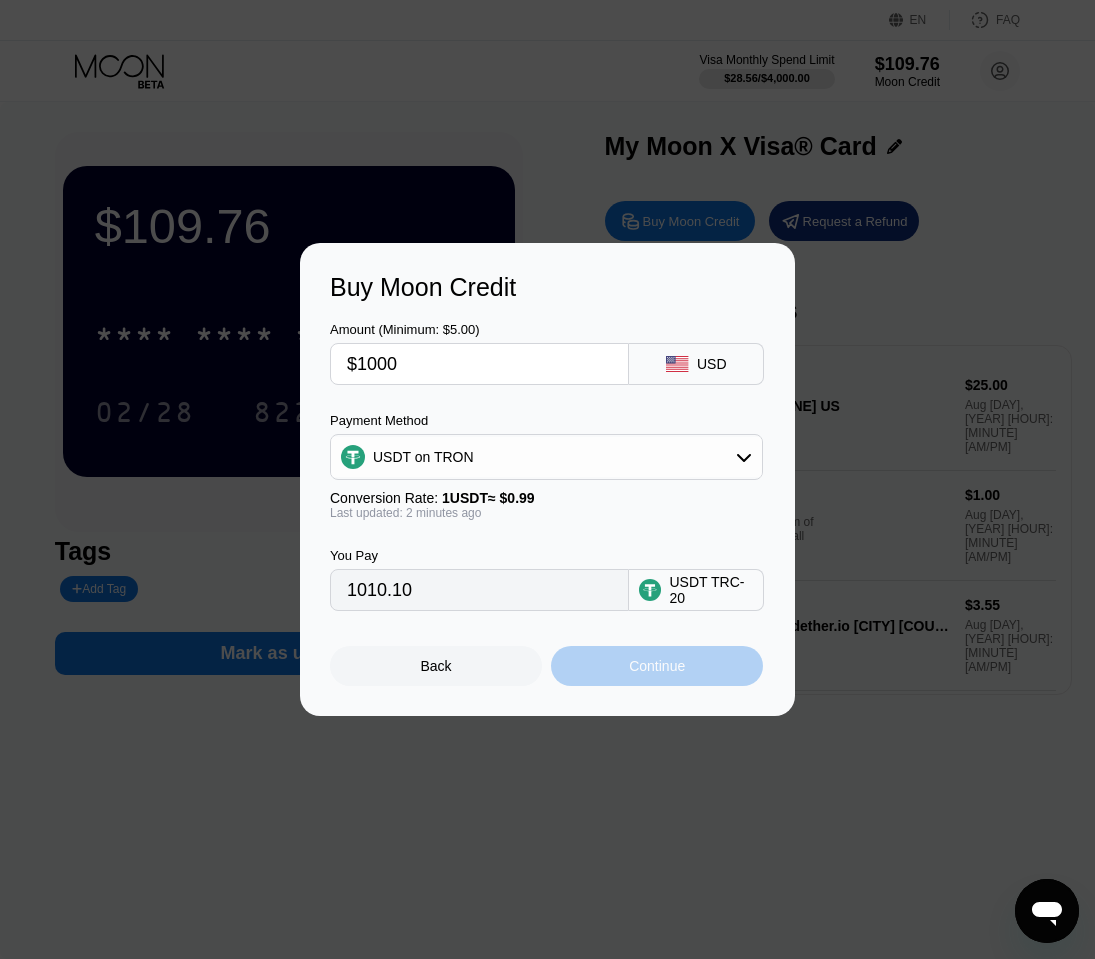 click on "Continue" at bounding box center [657, 666] 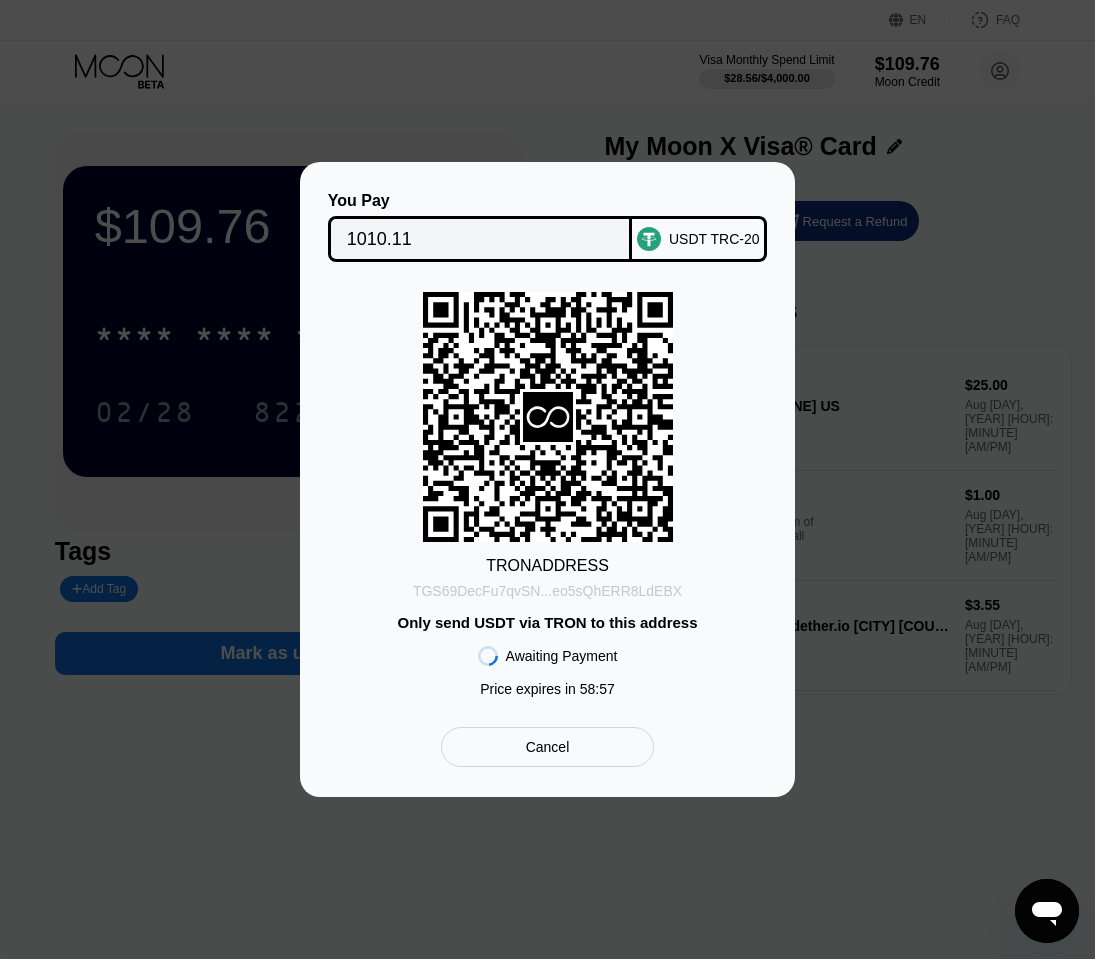 click on "TGS69DecFu7qvSN...eo5sQhERR8LdEBX" at bounding box center (547, 591) 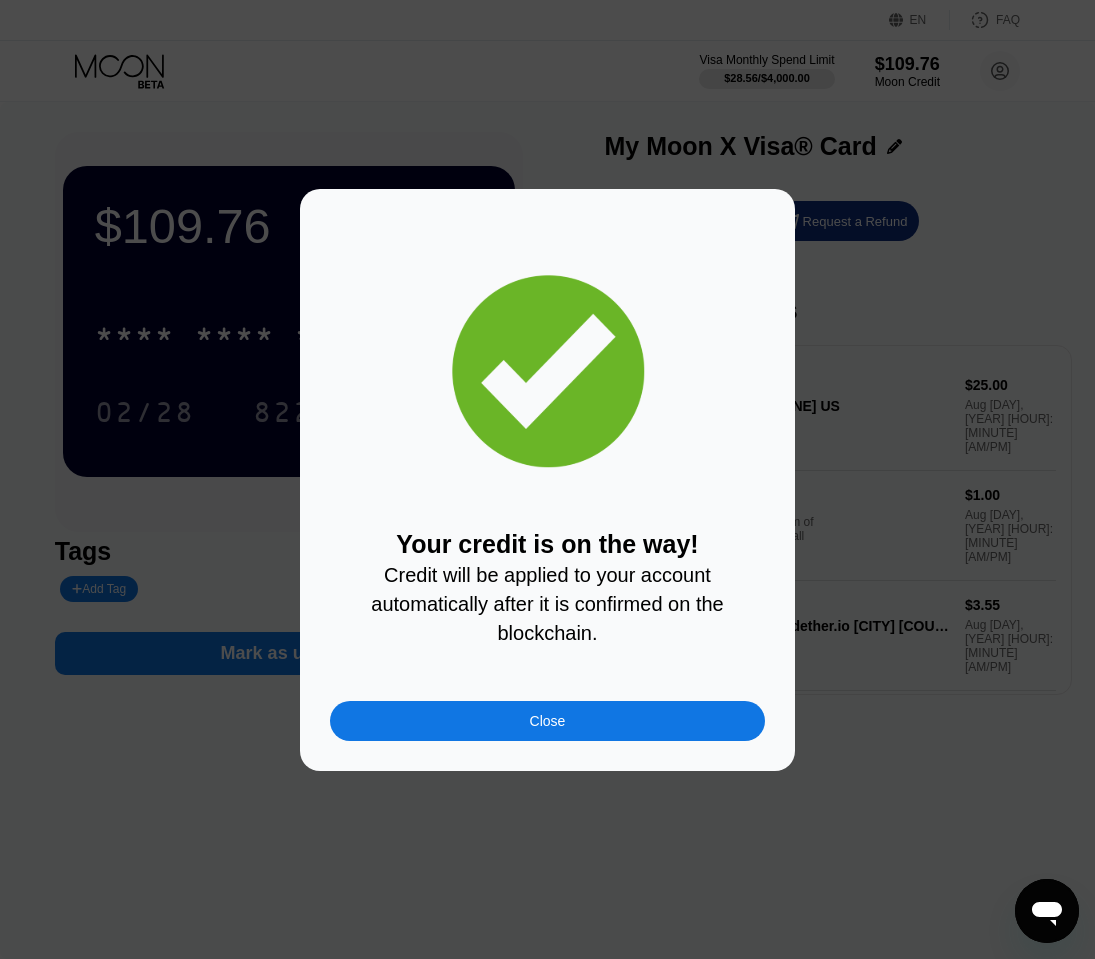 click on "Close" at bounding box center (547, 721) 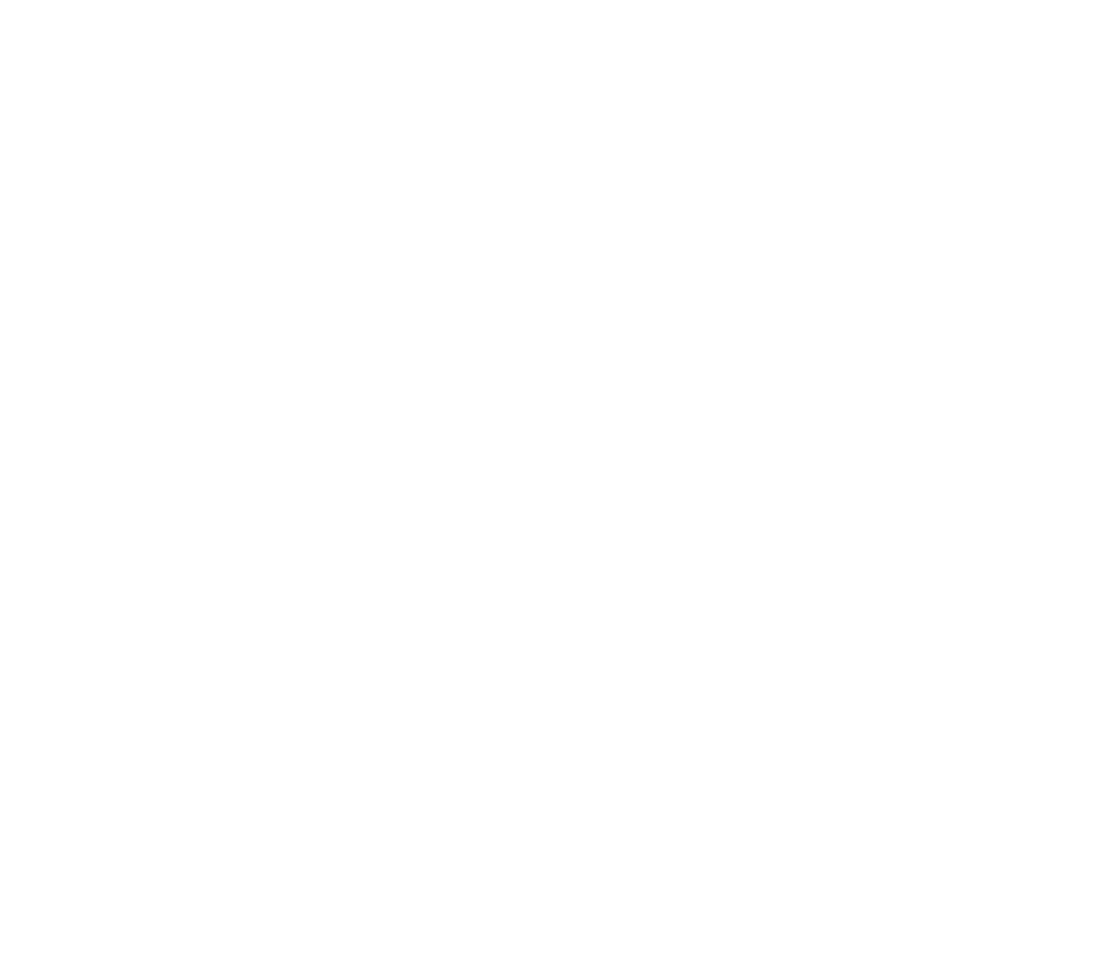 scroll, scrollTop: 0, scrollLeft: 0, axis: both 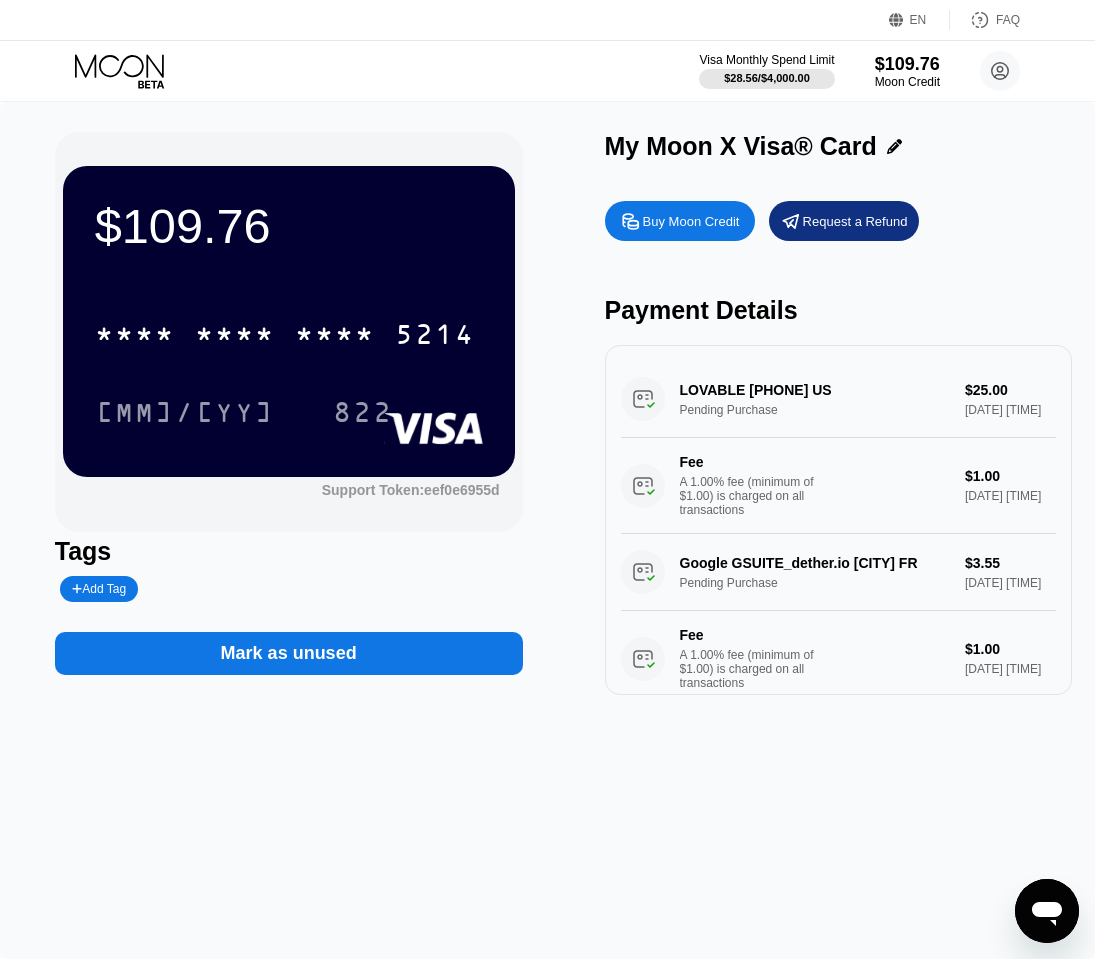click on "$109.76 * * * * * * * * * * * * 5214 02/28 822 Support Token:  eef0e6955d Tags  Add Tag Mark as unused My Moon X Visa® Card Buy Moon Credit Request a Refund Payment Details LOVABLE                  +13024014522 US Pending Purchase $25.00 Aug 02, 2025 11:55 AM Fee A 1.00% fee (minimum of $1.00) is charged on all transactions $1.00 Aug 02, 2025 11:55 AM Google GSUITE_dether.io  Paris        FR Pending Purchase $3.55 Aug 01, 2025 2:21 PM Fee A 1.00% fee (minimum of $1.00) is charged on all transactions $1.00 Aug 01, 2025 2:21 PM BASIC FIT II             Villeneuve d FR Settled Purchase $38.01 Jul 28, 2025 5:14 PM Fee A 1.00% fee (minimum of $1.00) is charged on all transactions $1.00 Jul 28, 2025 5:14 PM FAL.AI                   +14153479461 US Settled Purchase $200.00 Jul 28, 2025 3:18 PM Fee A 1.00% fee (minimum of $1.00) is charged on all transactions $2.00 Jul 28, 2025 3:18 PM FAL.AI                   +14153479461 US Decline $200.00 Jul 28, 2025 3:13 PM LOVABLE                  +13024014522 US Decline Fee" at bounding box center [548, 413] 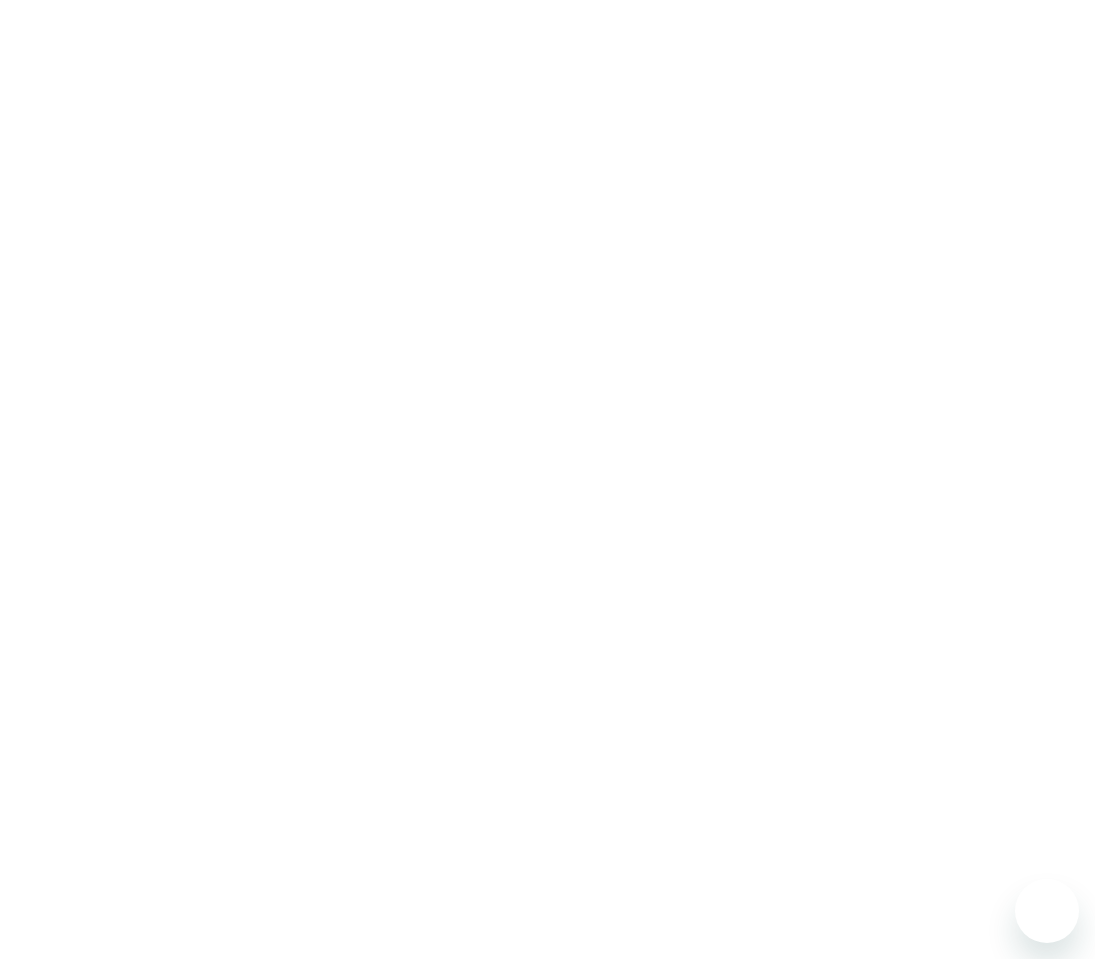 scroll, scrollTop: 0, scrollLeft: 0, axis: both 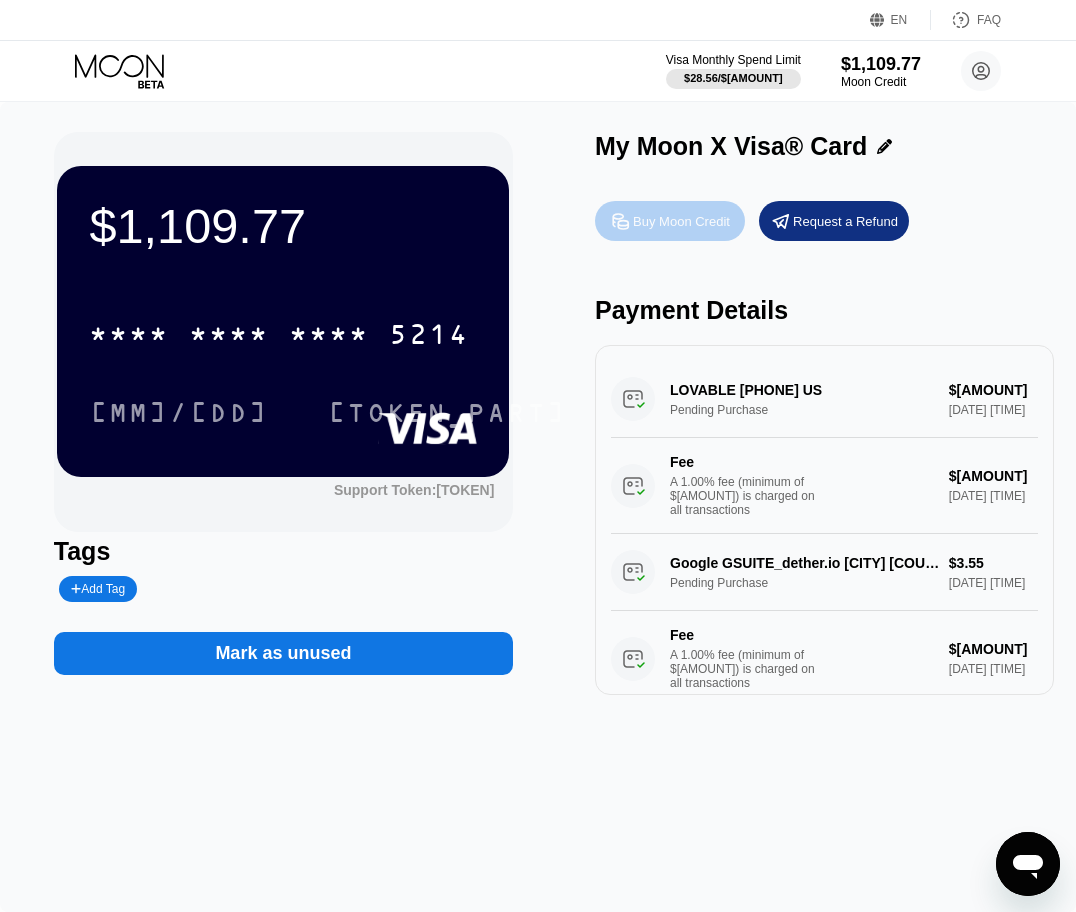 click on "Buy Moon Credit" at bounding box center [681, 221] 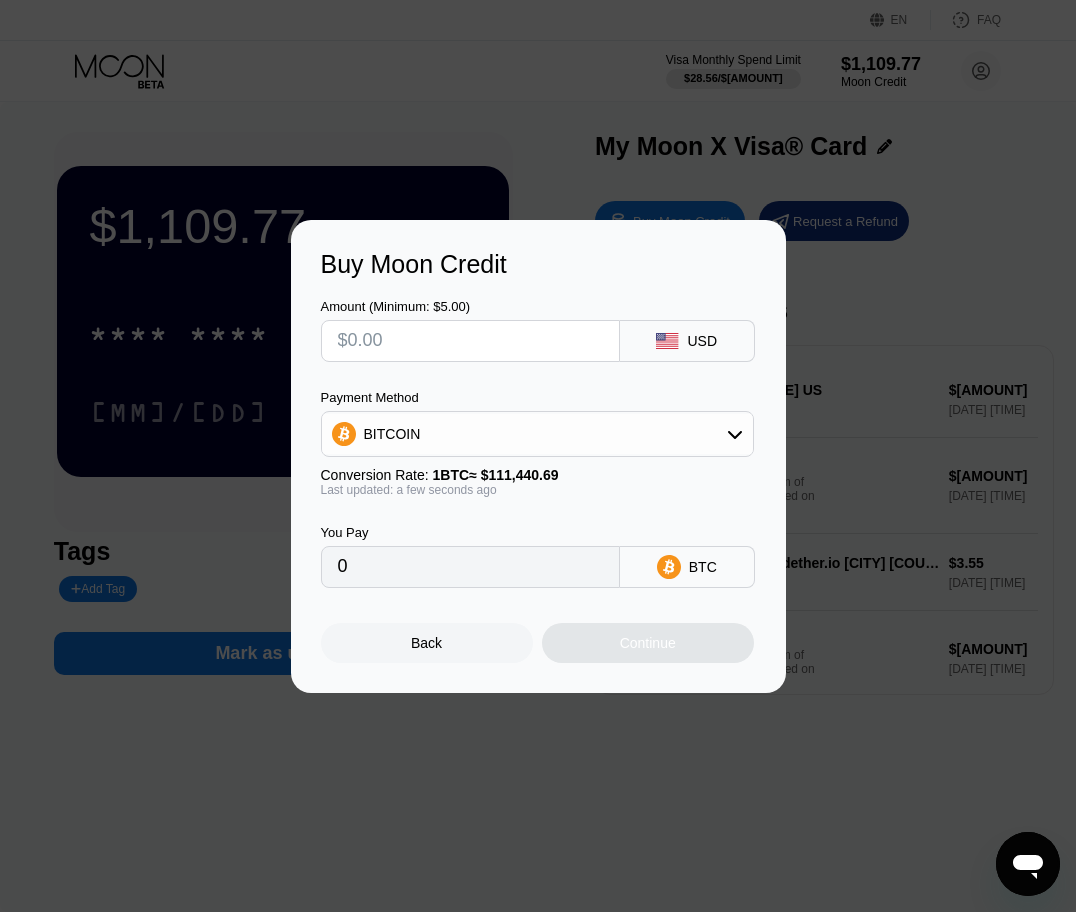 click at bounding box center [470, 341] 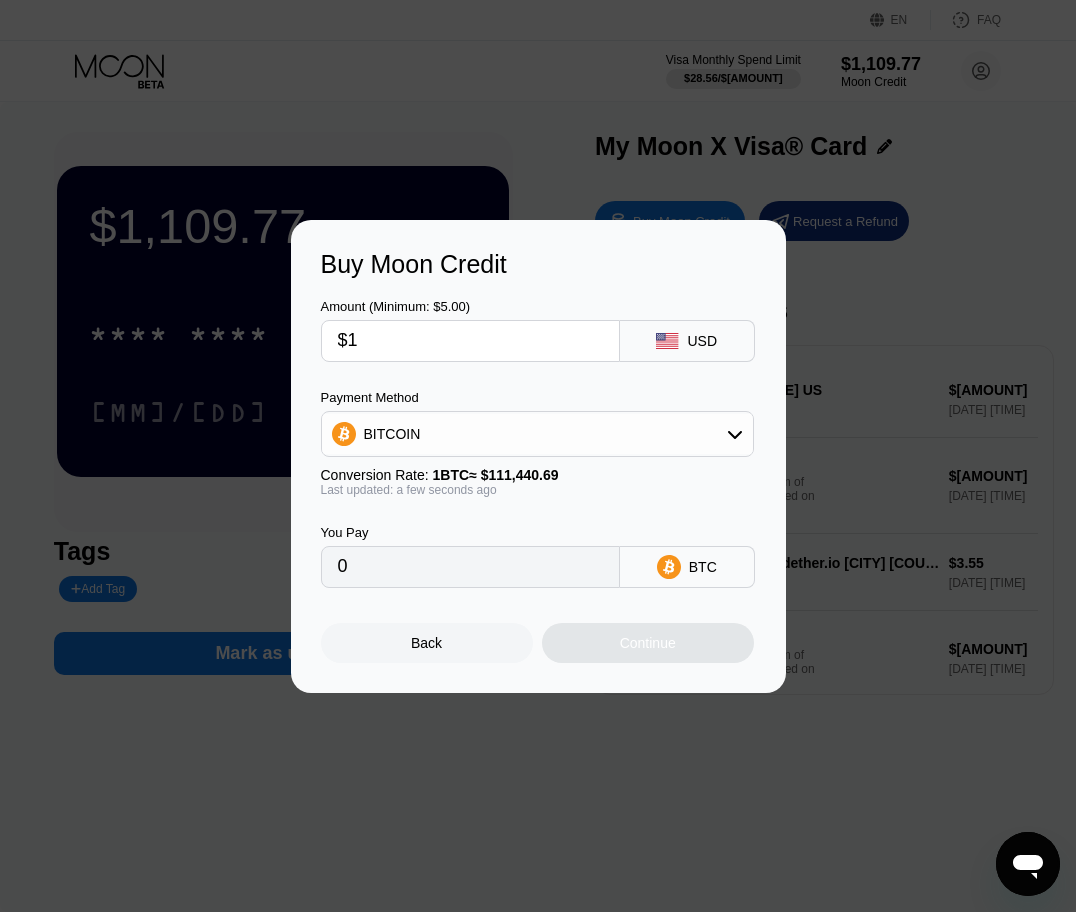 type on "0.00000898" 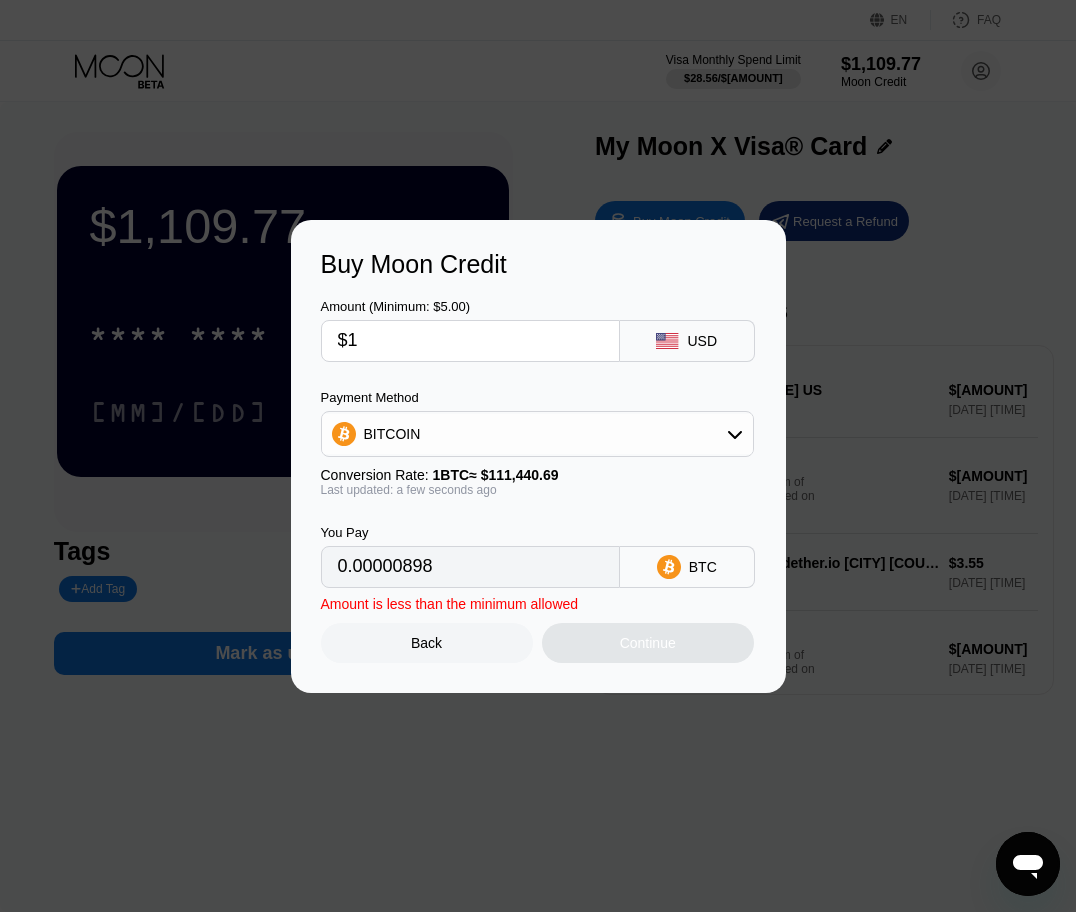 type on "$12" 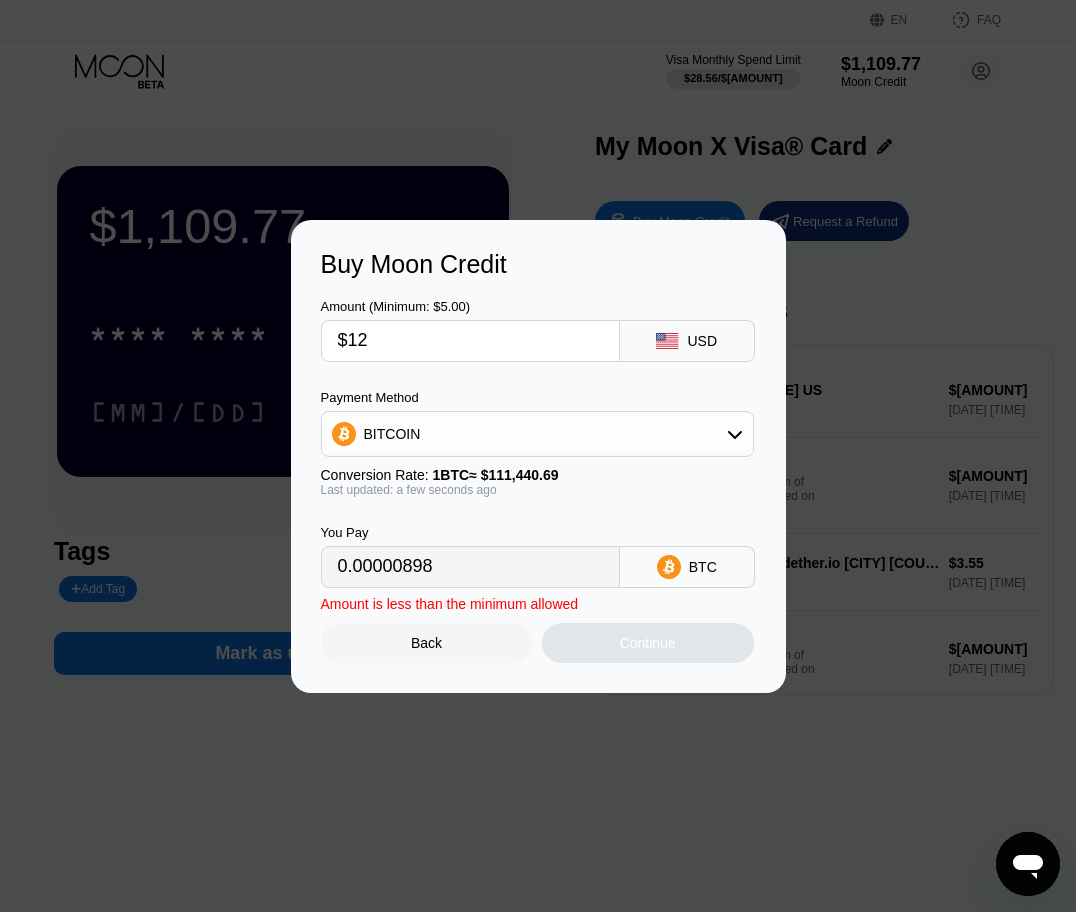 type on "0.00010769" 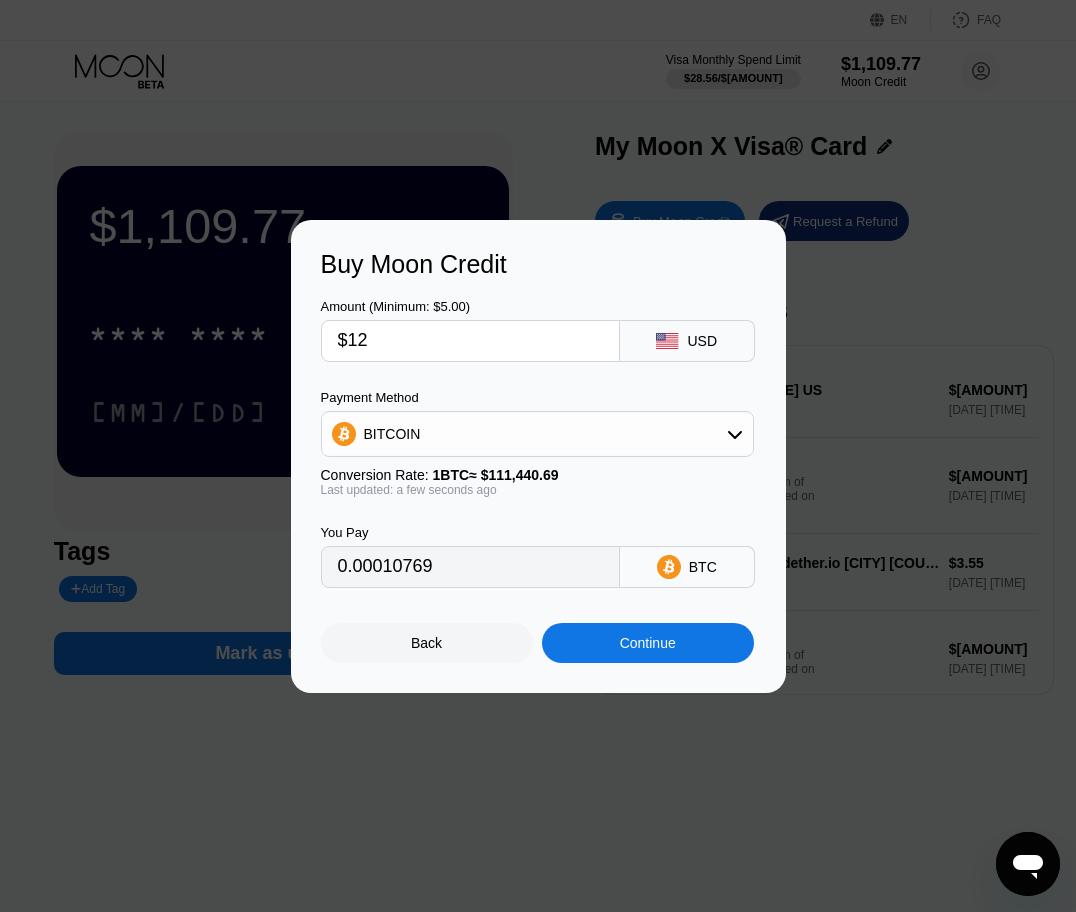 type on "$120" 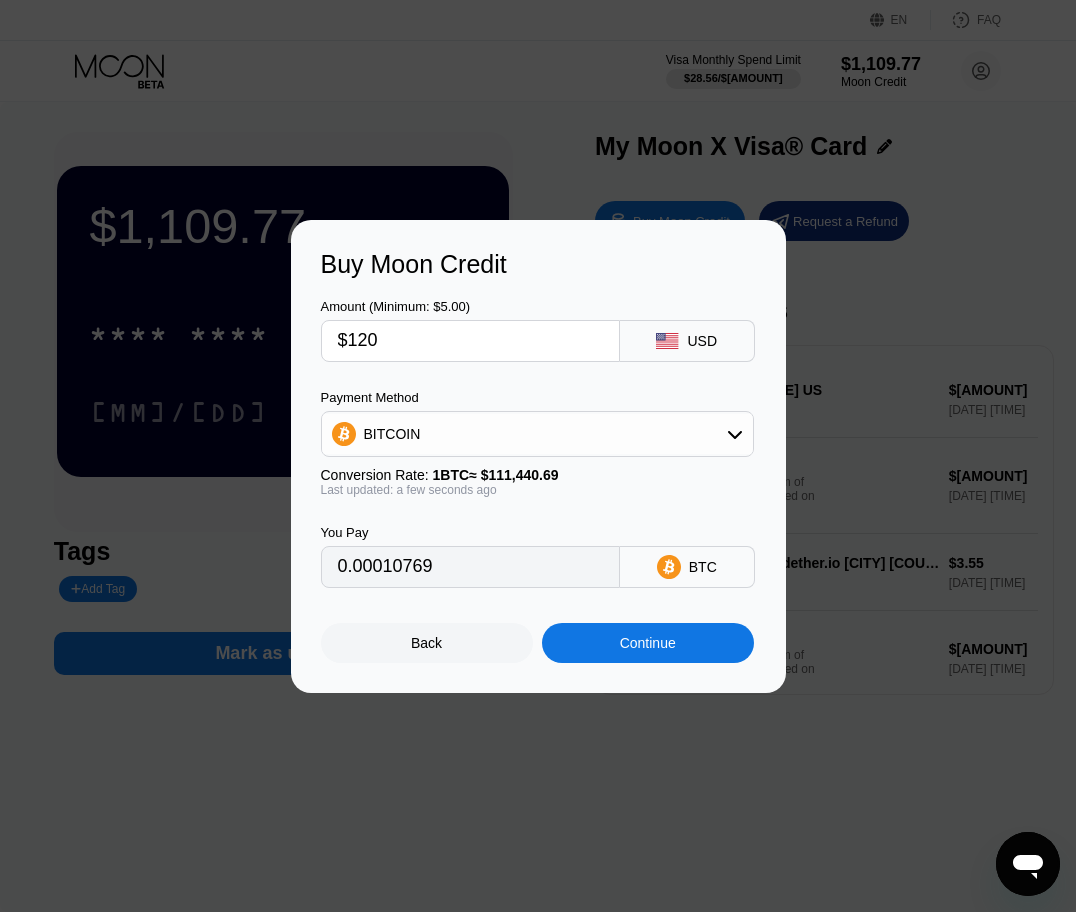 type on "0.00107681" 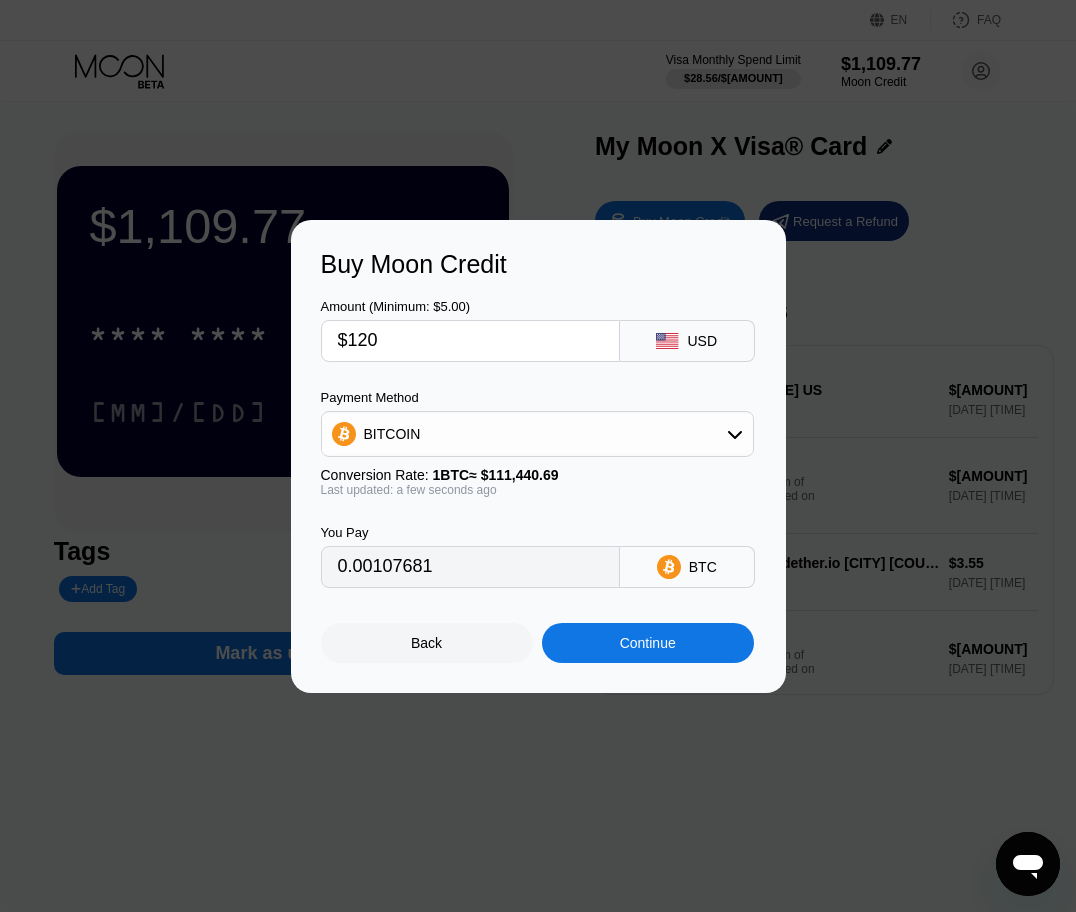 type on "$1200" 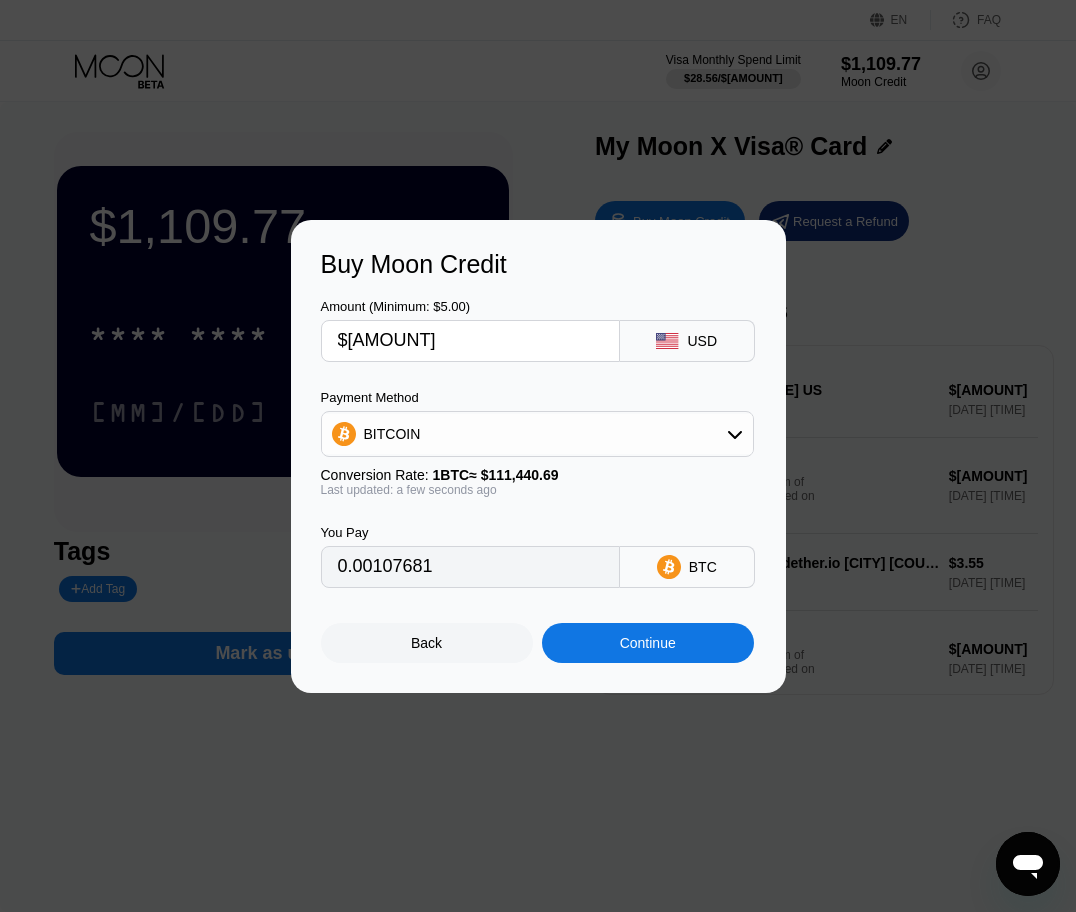 type on "0.01076807" 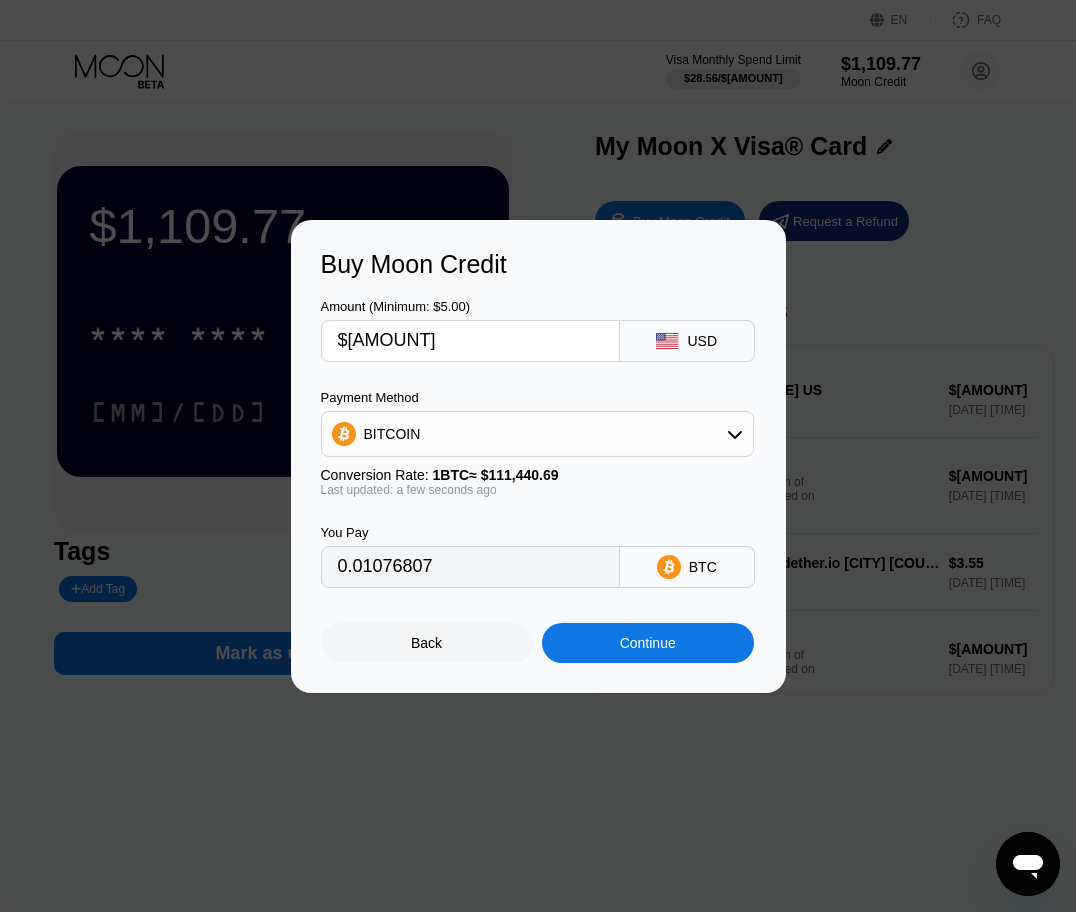 type on "$1200" 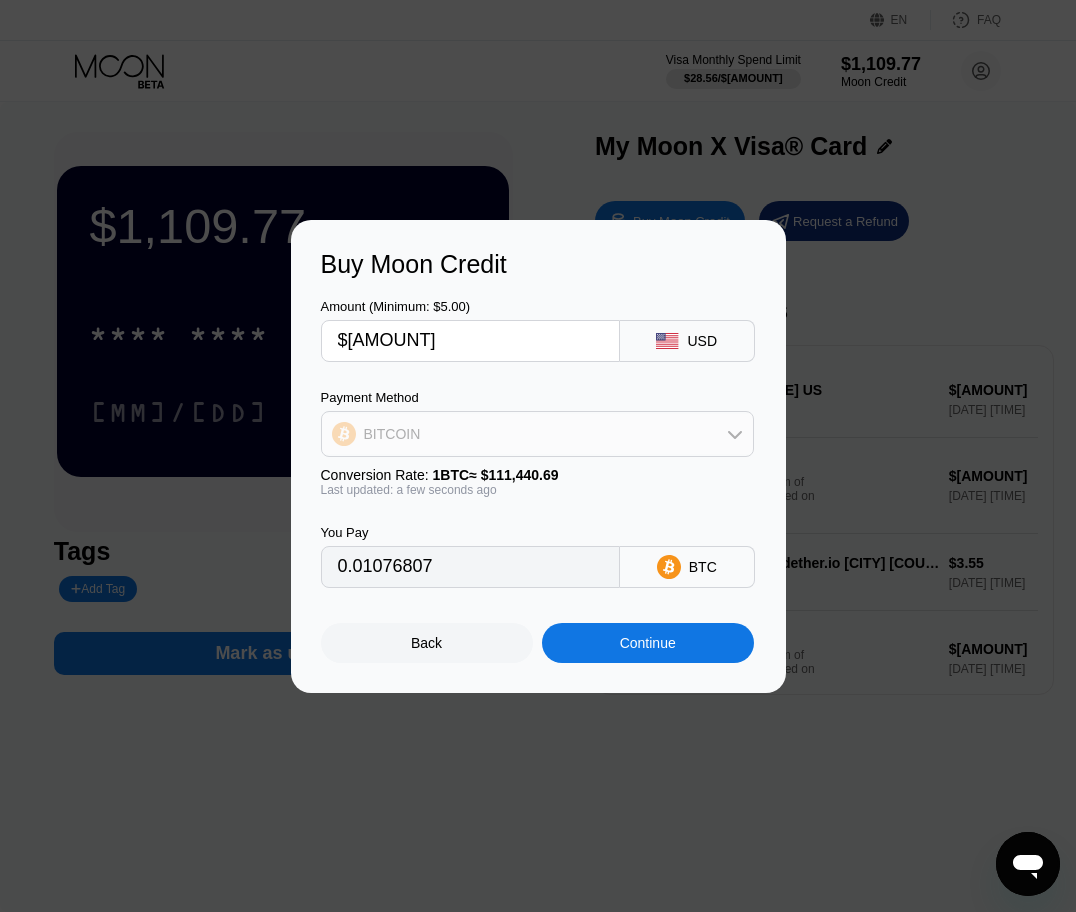 click on "BITCOIN" at bounding box center [537, 434] 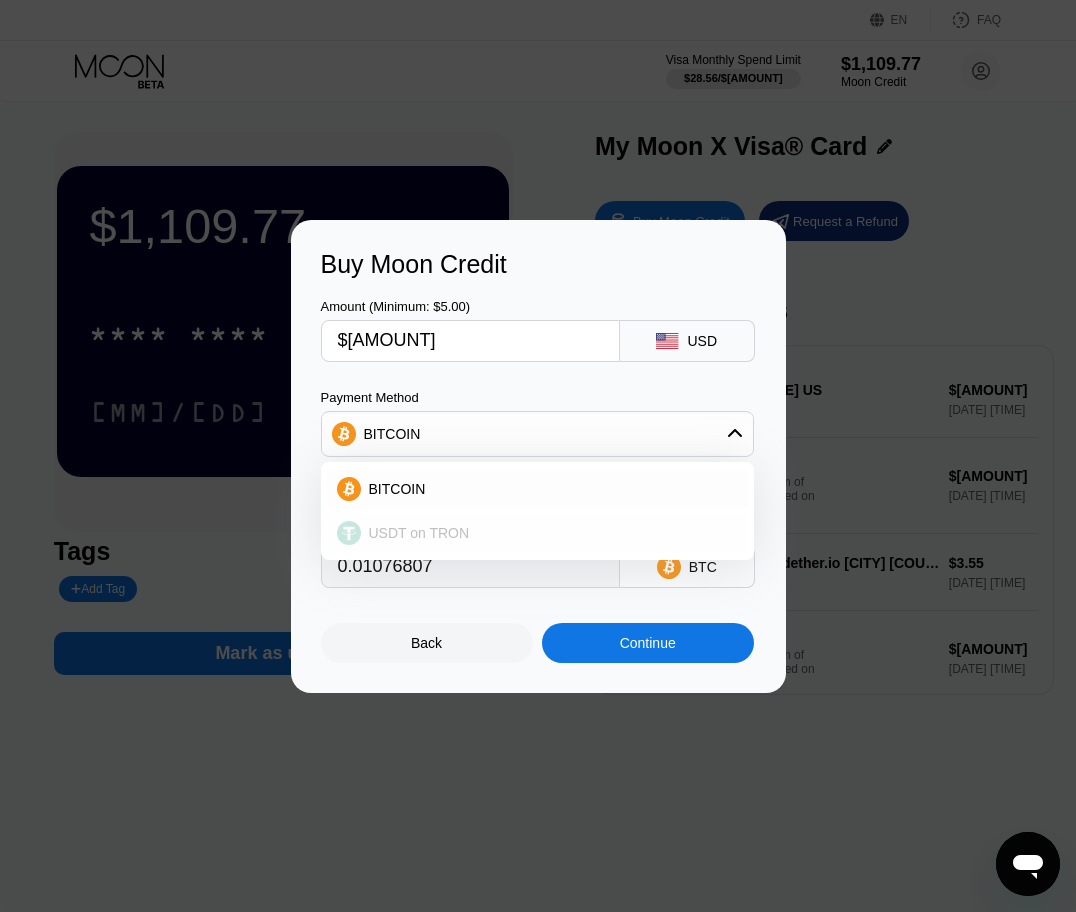 click on "USDT on TRON" at bounding box center [537, 533] 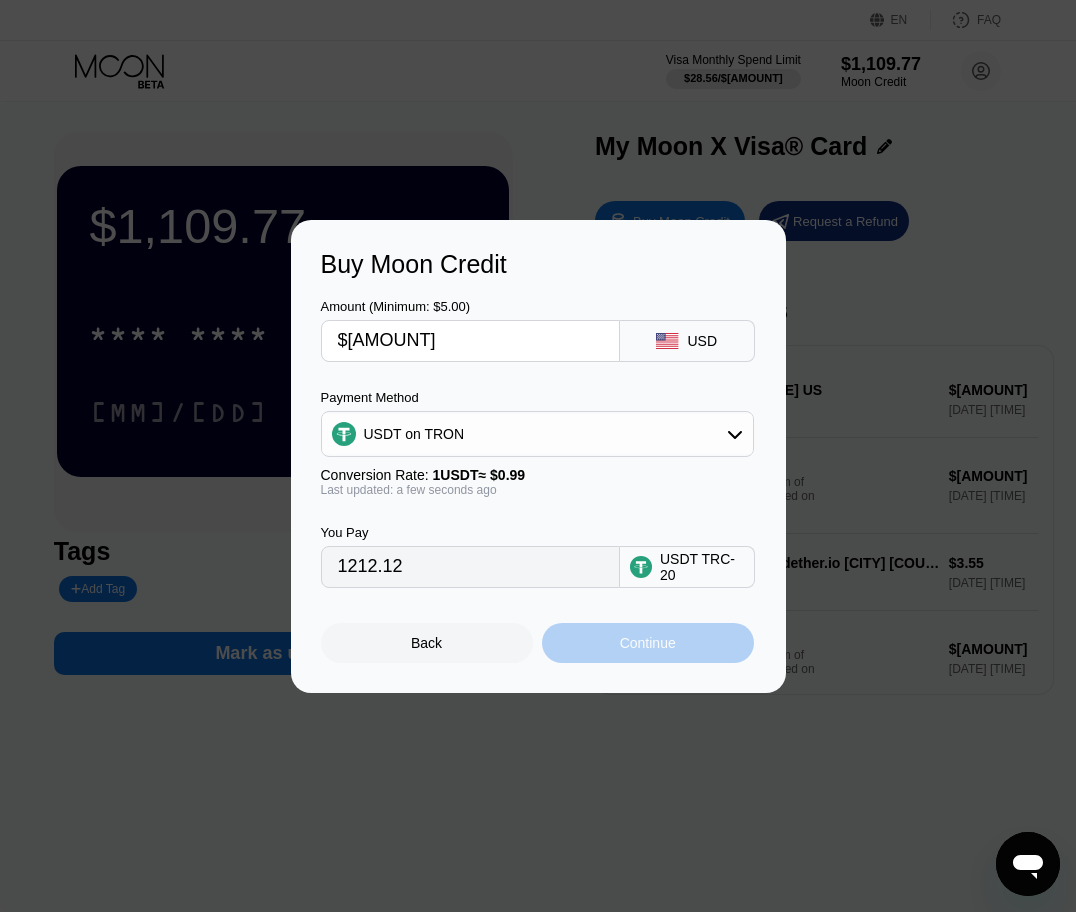 click on "Continue" at bounding box center (648, 643) 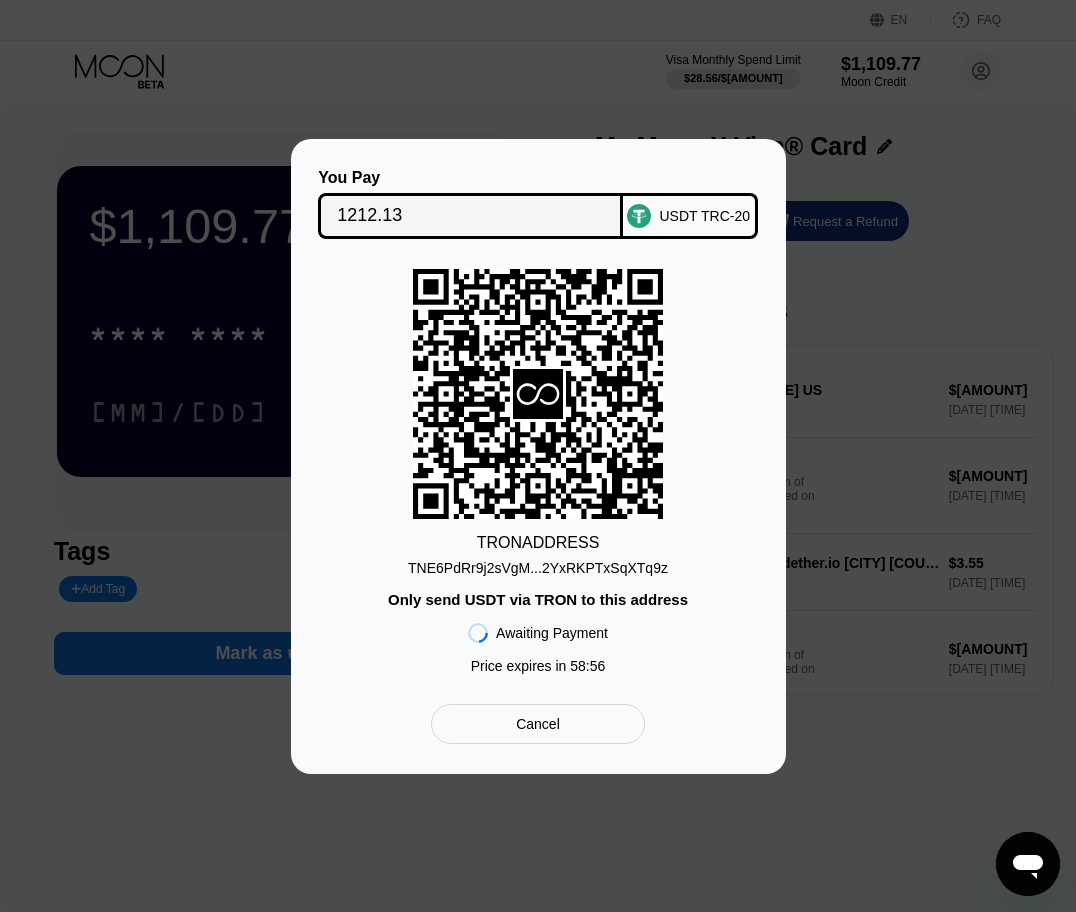 click on "TNE6PdRr9j2sVgM...2YxRKPTxSqXTq9z" at bounding box center (538, 568) 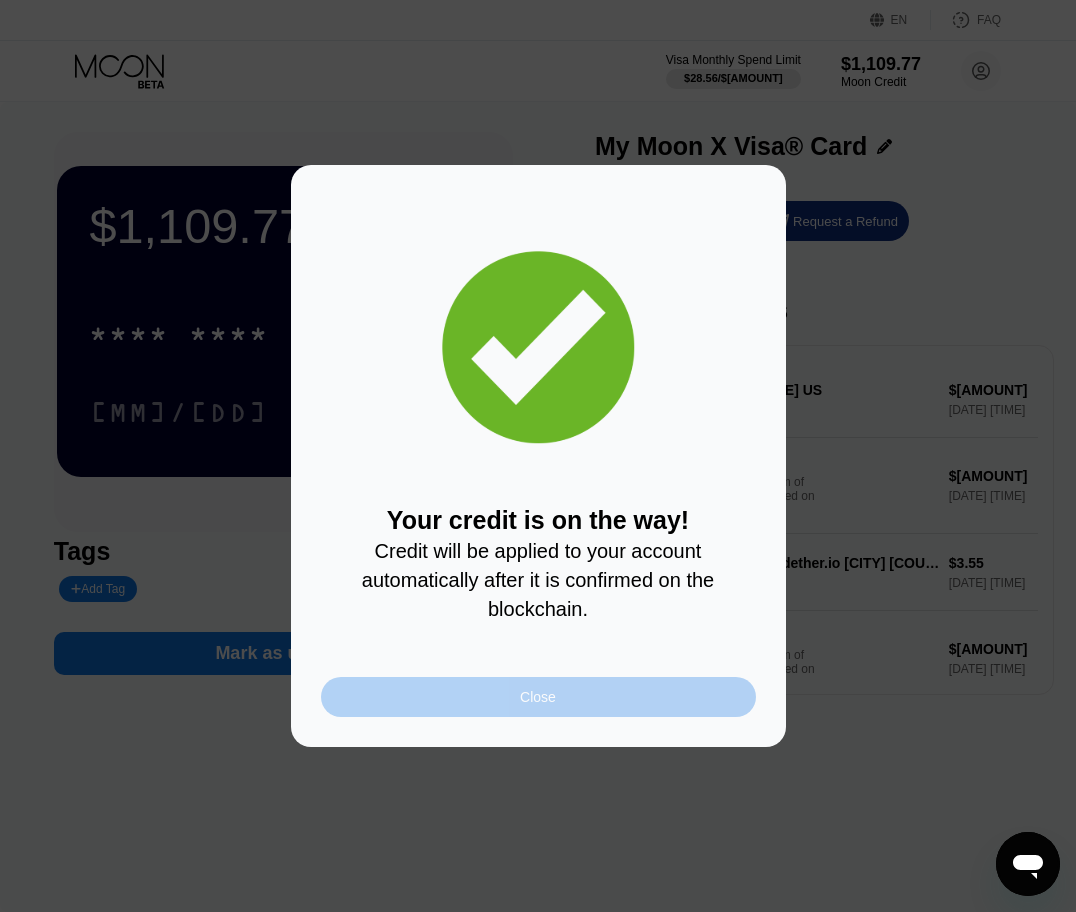 click on "Close" at bounding box center [538, 697] 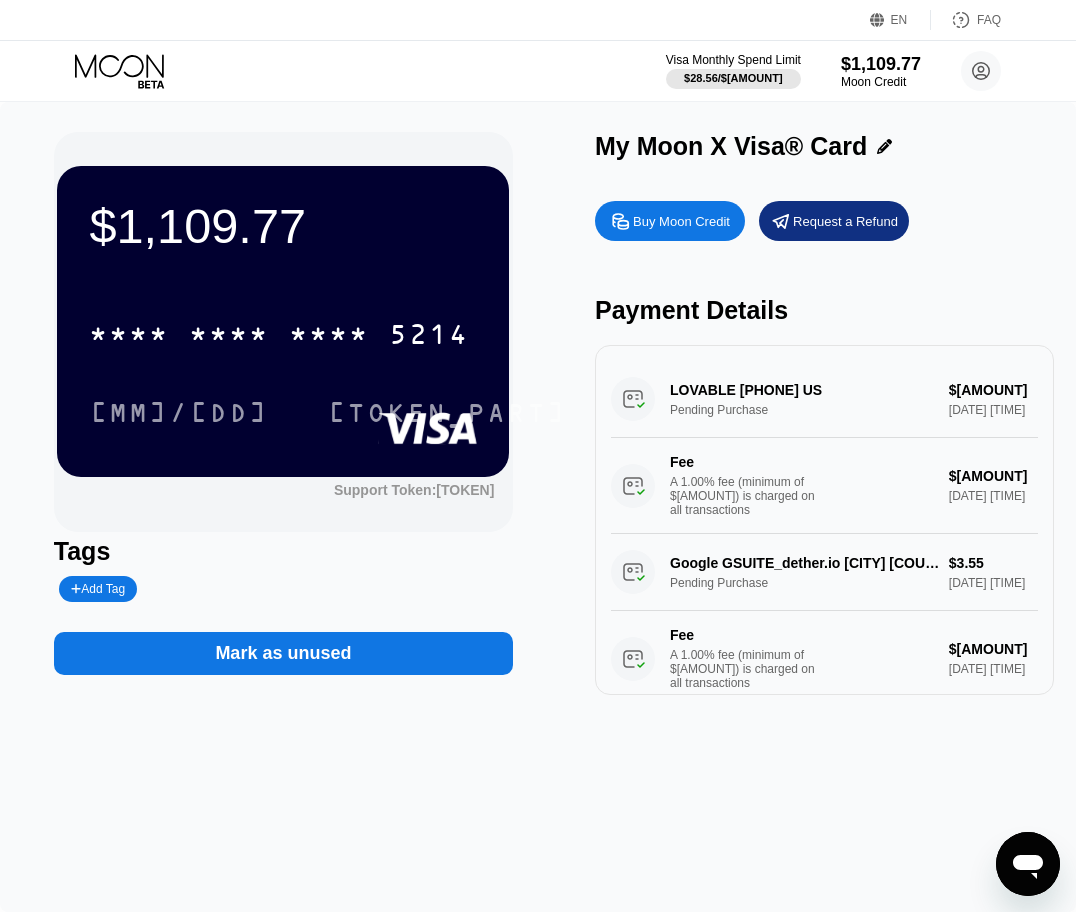 click on "$1,109.77 * * * * * * * * * * * * 5214 02/28 822 Support Token:  eef0e6955d Tags  Add Tag Mark as unused My Moon X Visa® Card Buy Moon Credit Request a Refund Payment Details LOVABLE                  +13024014522 US Pending Purchase $25.00 Aug 02, 2025 11:55 AM Fee A 1.00% fee (minimum of $1.00) is charged on all transactions $1.00 Aug 02, 2025 11:55 AM Google GSUITE_dether.io  Paris        FR Pending Purchase $3.55 Aug 01, 2025 2:21 PM Fee A 1.00% fee (minimum of $1.00) is charged on all transactions $1.00 Aug 01, 2025 2:21 PM BASIC FIT II             Villeneuve d FR Settled Purchase $38.01 Jul 28, 2025 5:14 PM Fee A 1.00% fee (minimum of $1.00) is charged on all transactions $1.00 Jul 28, 2025 5:14 PM FAL.AI                   +14153479461 US Settled Purchase $200.00 Jul 28, 2025 3:18 PM Fee A 1.00% fee (minimum of $1.00) is charged on all transactions $2.00 Jul 28, 2025 3:18 PM FAL.AI                   +14153479461 US Decline $200.00 Jul 28, 2025 3:13 PM LOVABLE                  +13024014522 US Decline Fee" at bounding box center (538, 507) 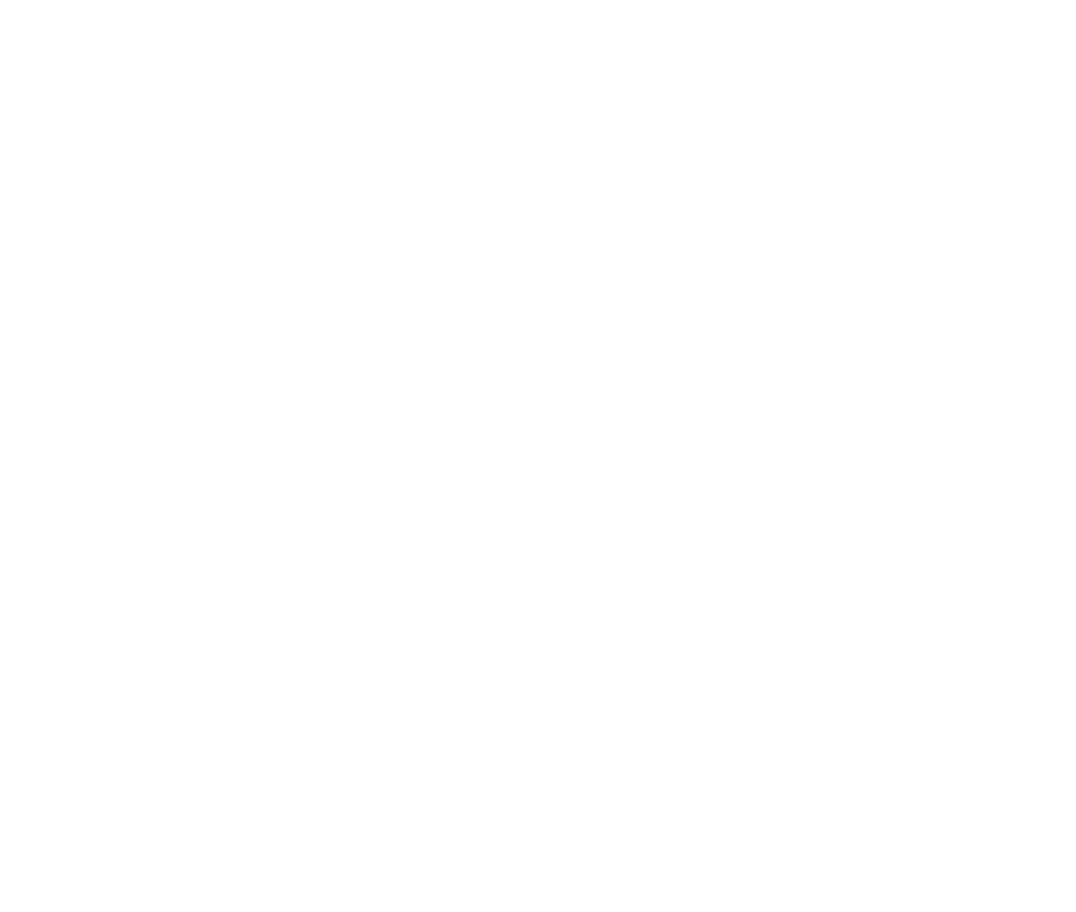 scroll, scrollTop: 0, scrollLeft: 0, axis: both 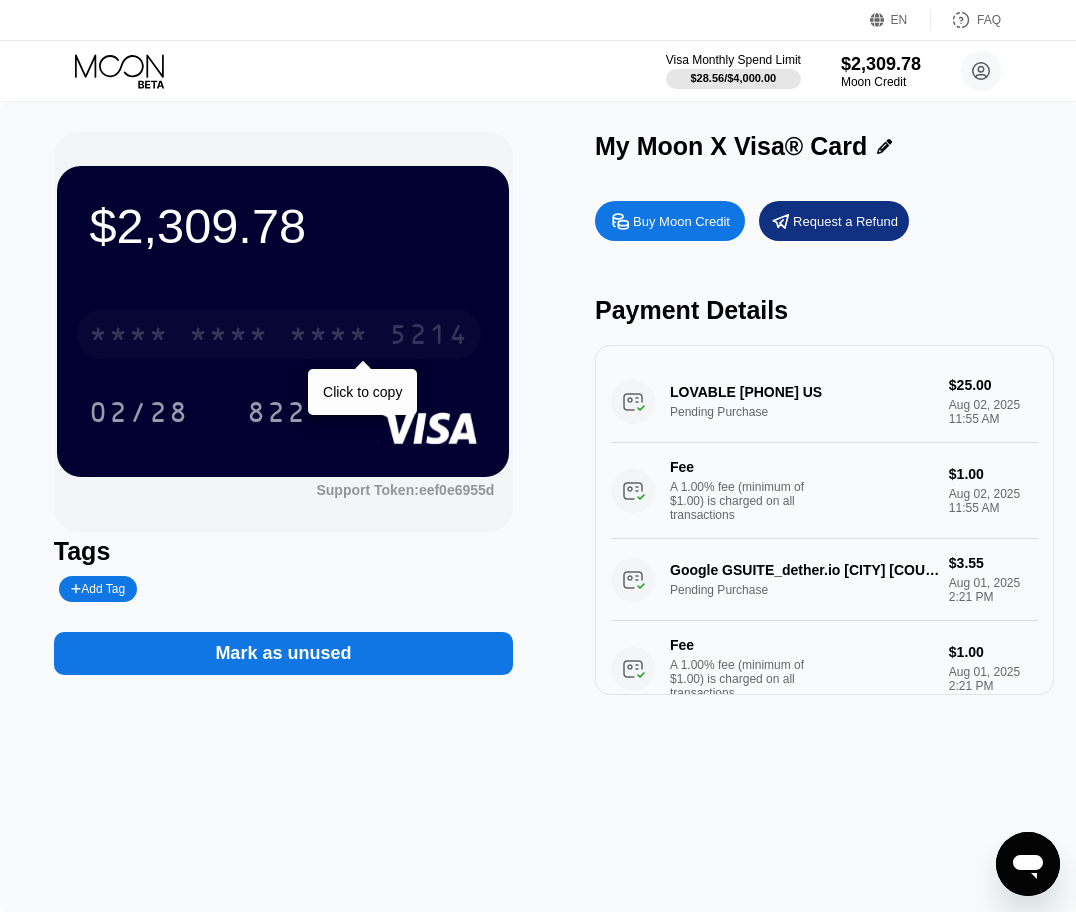 click on "* * * *" at bounding box center [229, 337] 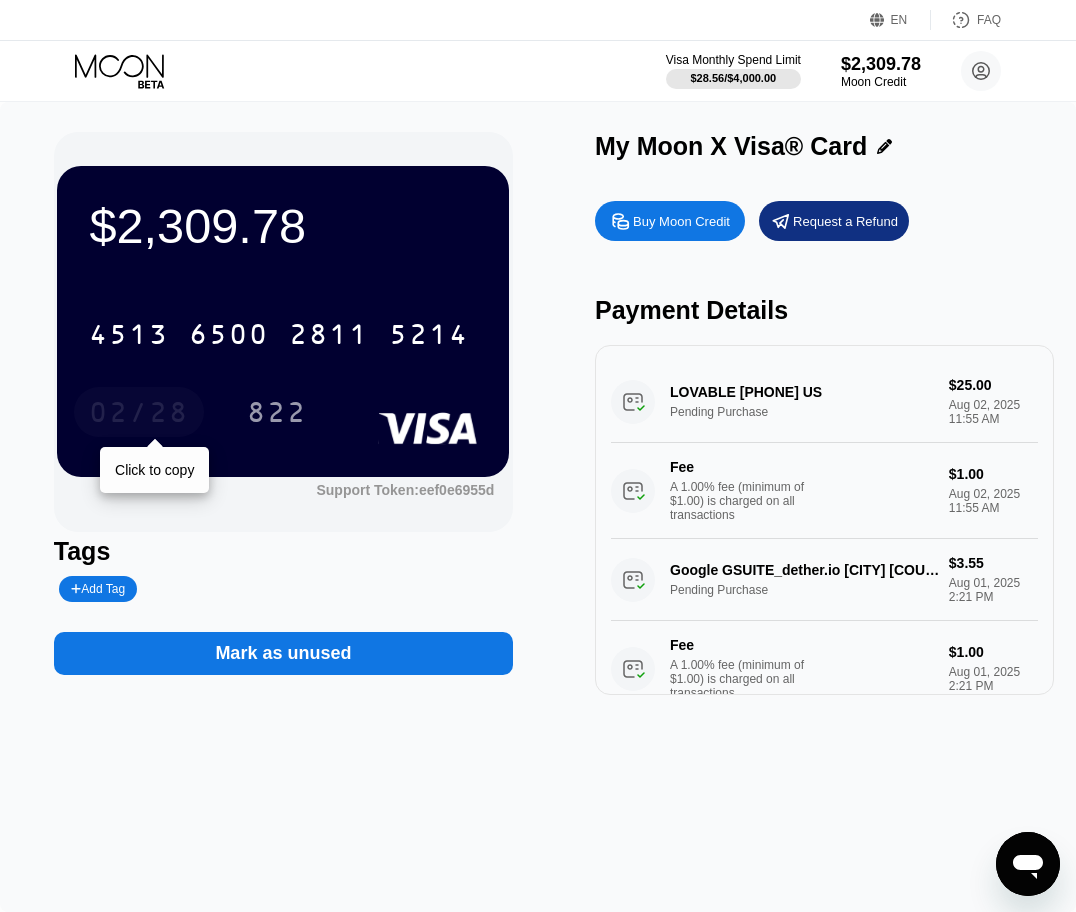 click on "02/28" at bounding box center [139, 415] 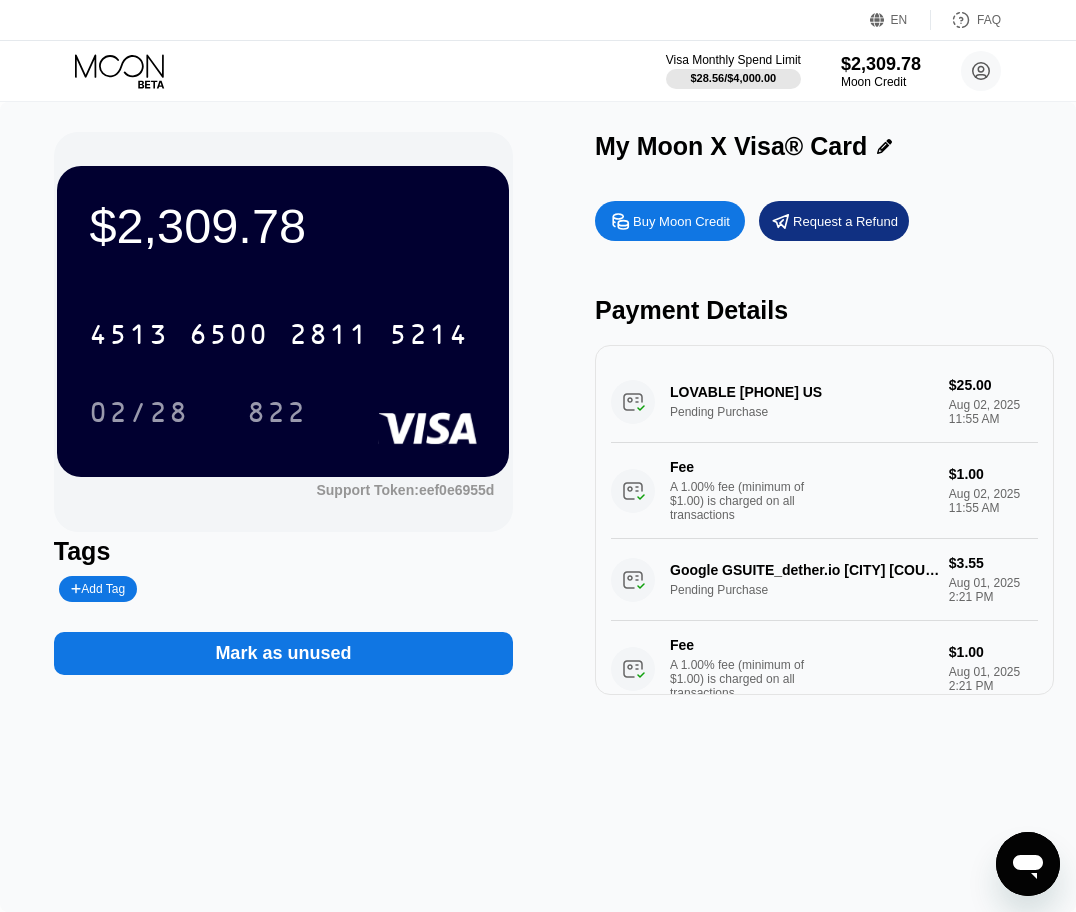 click on "$2,309.78 4513 6500 2811 5214 02/28 822 Support Token:  eef0e6955d Tags  Add Tag Mark as unused My Moon X Visa® Card Buy Moon Credit Request a Refund Payment Details LOVABLE                  +13024014522 US Pending Purchase $25.00 Aug 02, 2025 11:55 AM Fee A 1.00% fee (minimum of $1.00) is charged on all transactions $1.00 Aug 02, 2025 11:55 AM Google GSUITE_dether.io  Paris        FR Pending Purchase $3.55 Aug 01, 2025 2:21 PM Fee A 1.00% fee (minimum of $1.00) is charged on all transactions $1.00 Aug 01, 2025 2:21 PM BASIC FIT II             Villeneuve d FR Settled Purchase $38.01 Jul 28, 2025 5:14 PM Fee A 1.00% fee (minimum of $1.00) is charged on all transactions $1.00 Jul 28, 2025 5:14 PM FAL.AI                   +14153479461 US Settled Purchase $200.00 Jul 28, 2025 3:18 PM Fee A 1.00% fee (minimum of $1.00) is charged on all transactions $2.00 Jul 28, 2025 3:18 PM FAL.AI                   +14153479461 US Decline $200.00 Jul 28, 2025 3:13 PM LOVABLE                  +13024014522 US Decline $25.00 Fee" at bounding box center [538, 413] 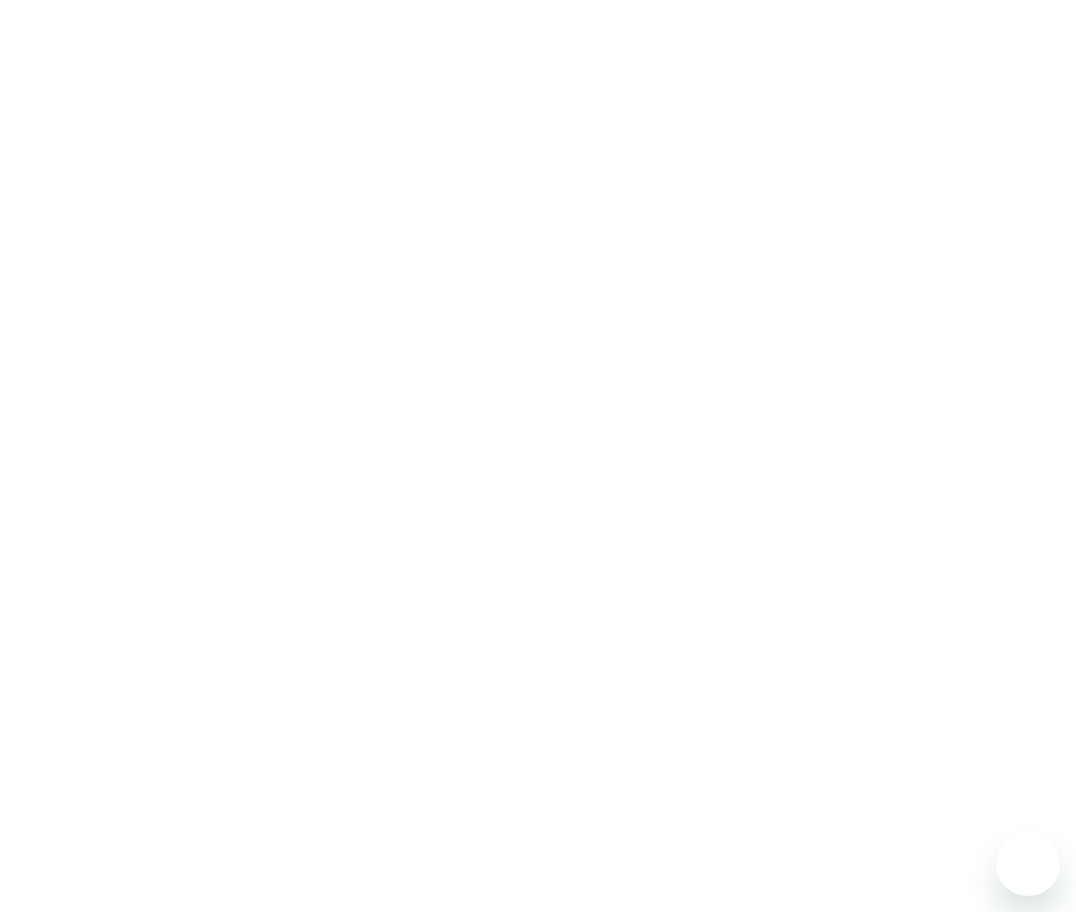 scroll, scrollTop: 0, scrollLeft: 0, axis: both 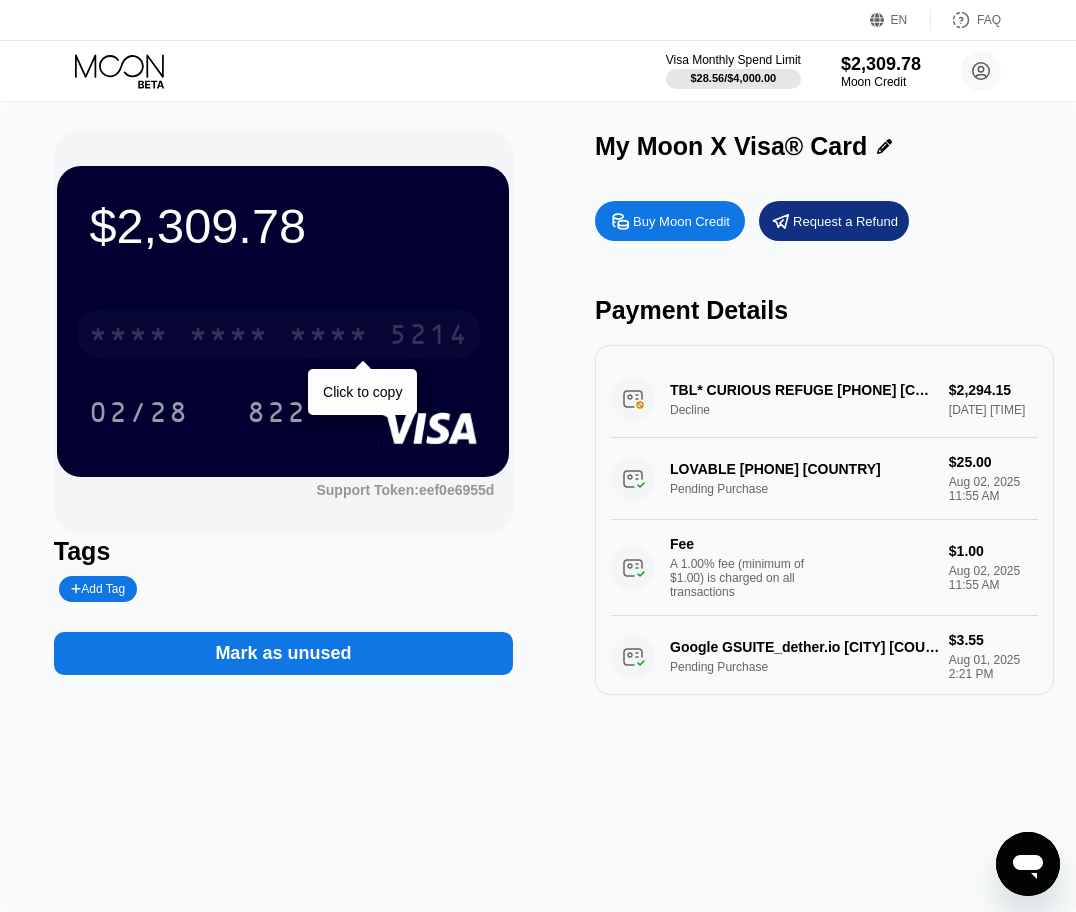 click on "* * * *" at bounding box center (229, 337) 